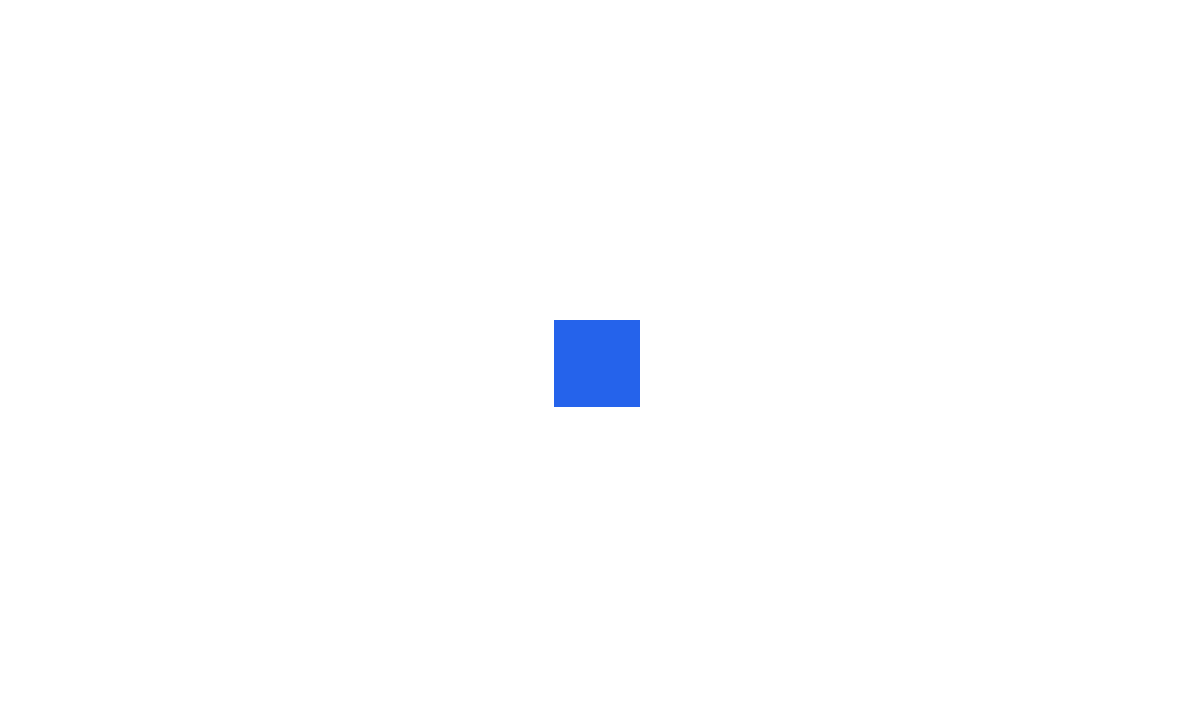 scroll, scrollTop: 0, scrollLeft: 0, axis: both 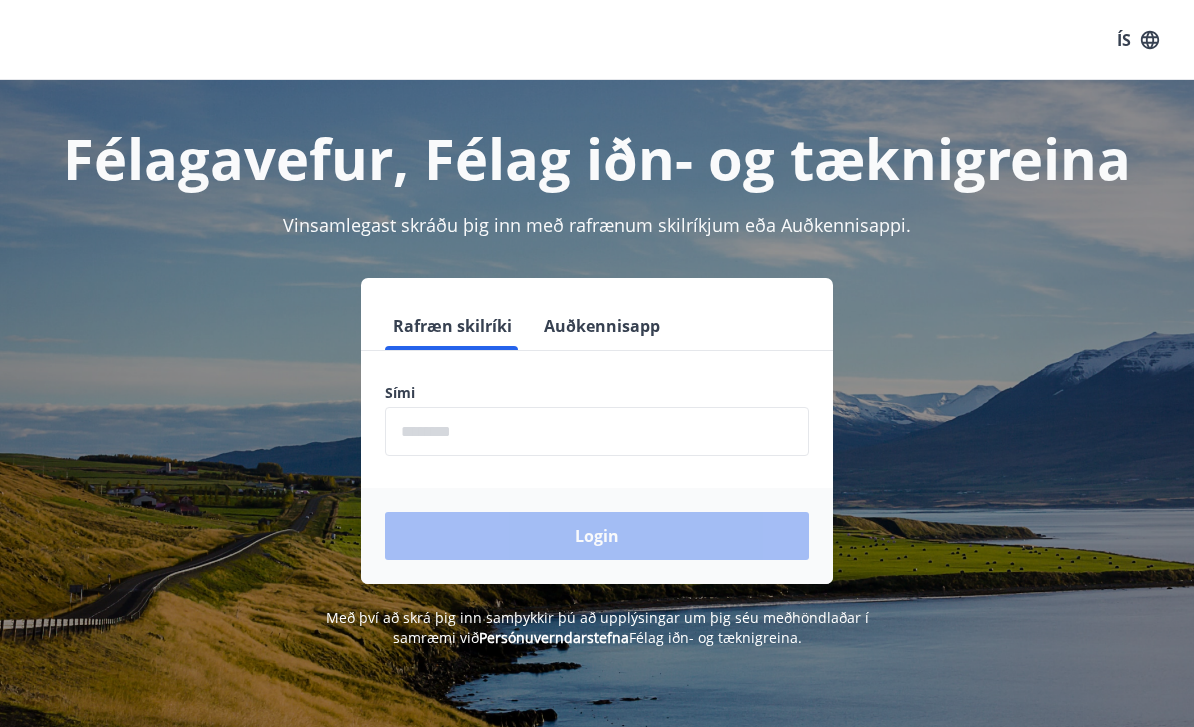 click at bounding box center [597, 431] 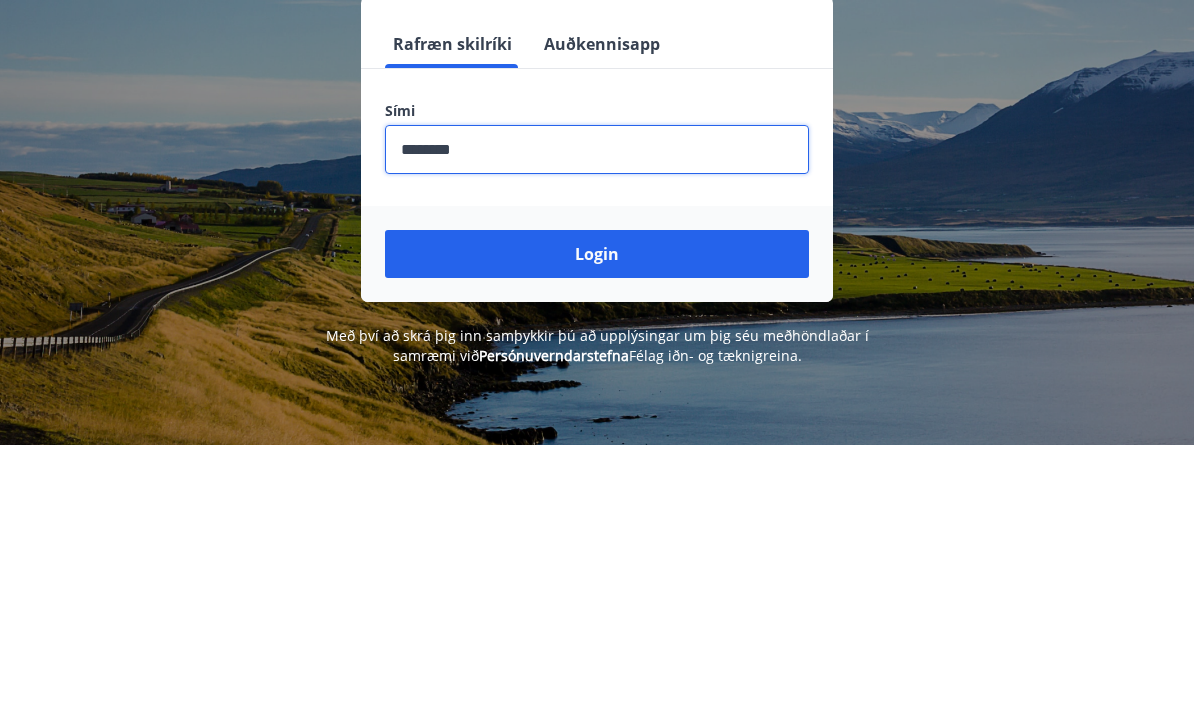 type on "********" 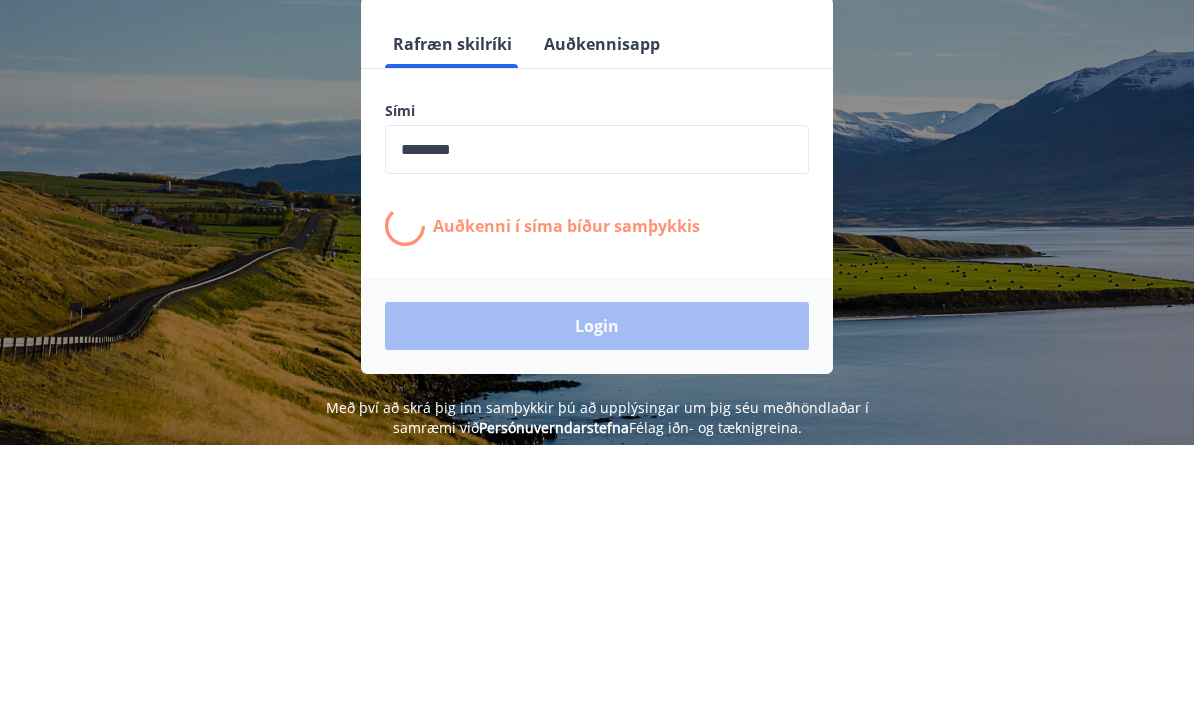 scroll, scrollTop: 282, scrollLeft: 0, axis: vertical 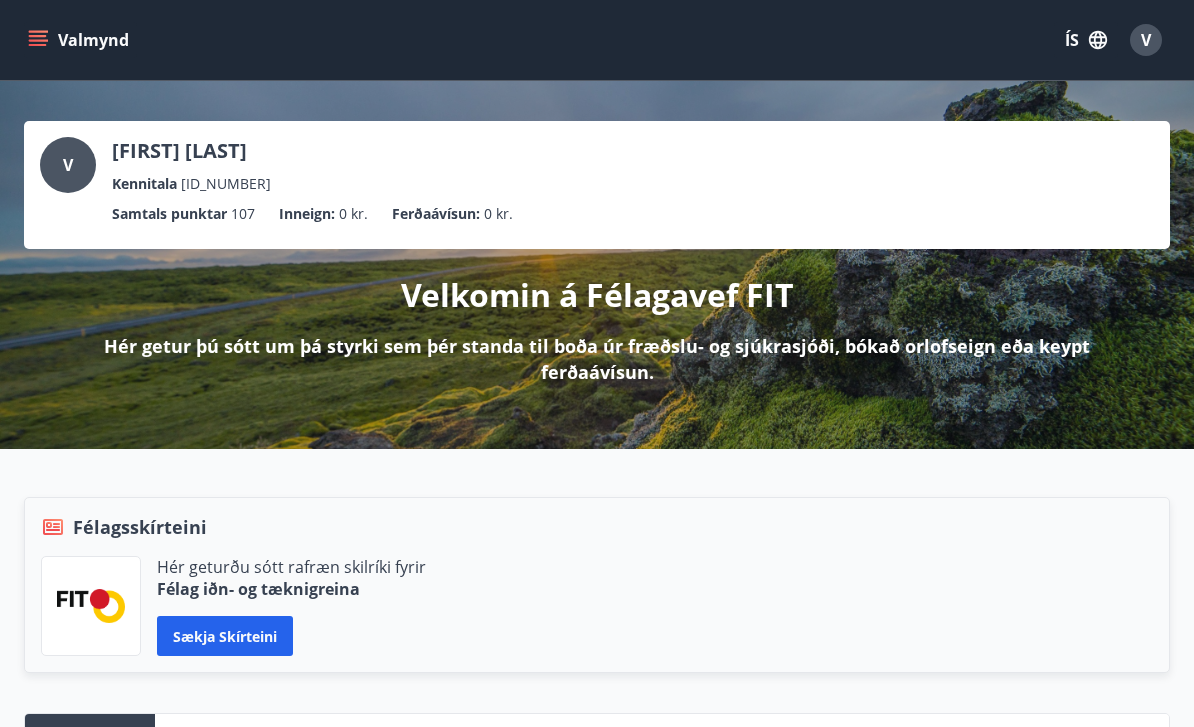 click 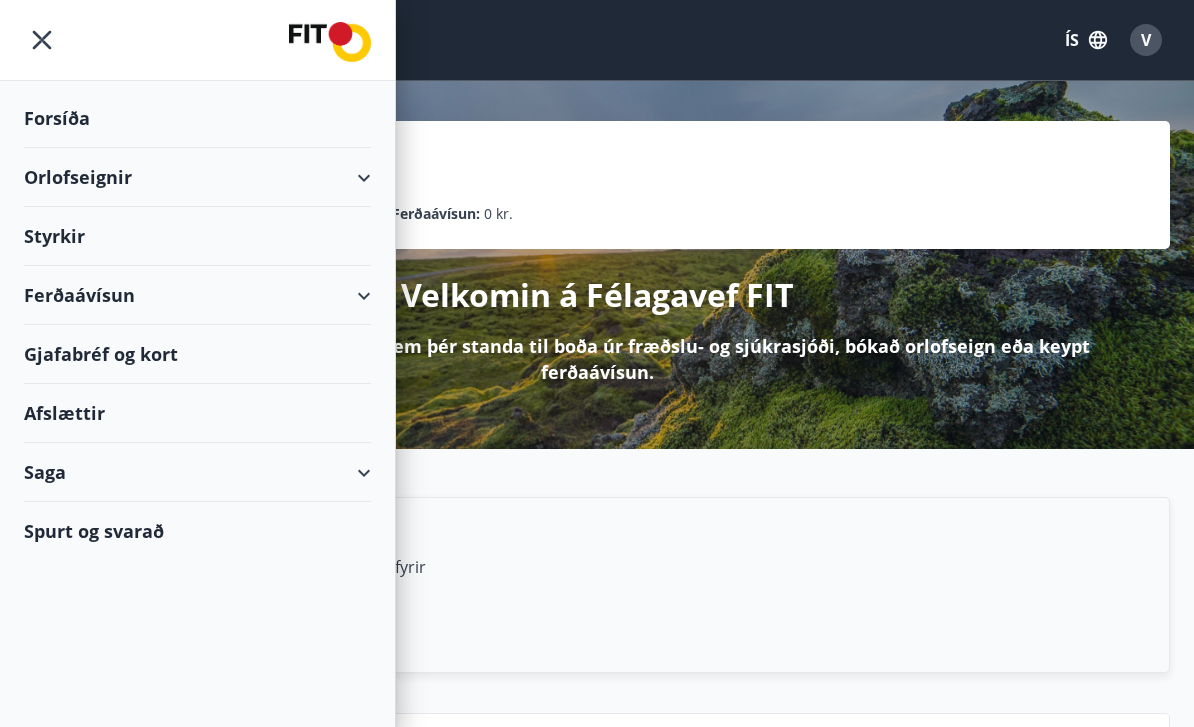 click on "Forsíða" at bounding box center (197, 118) 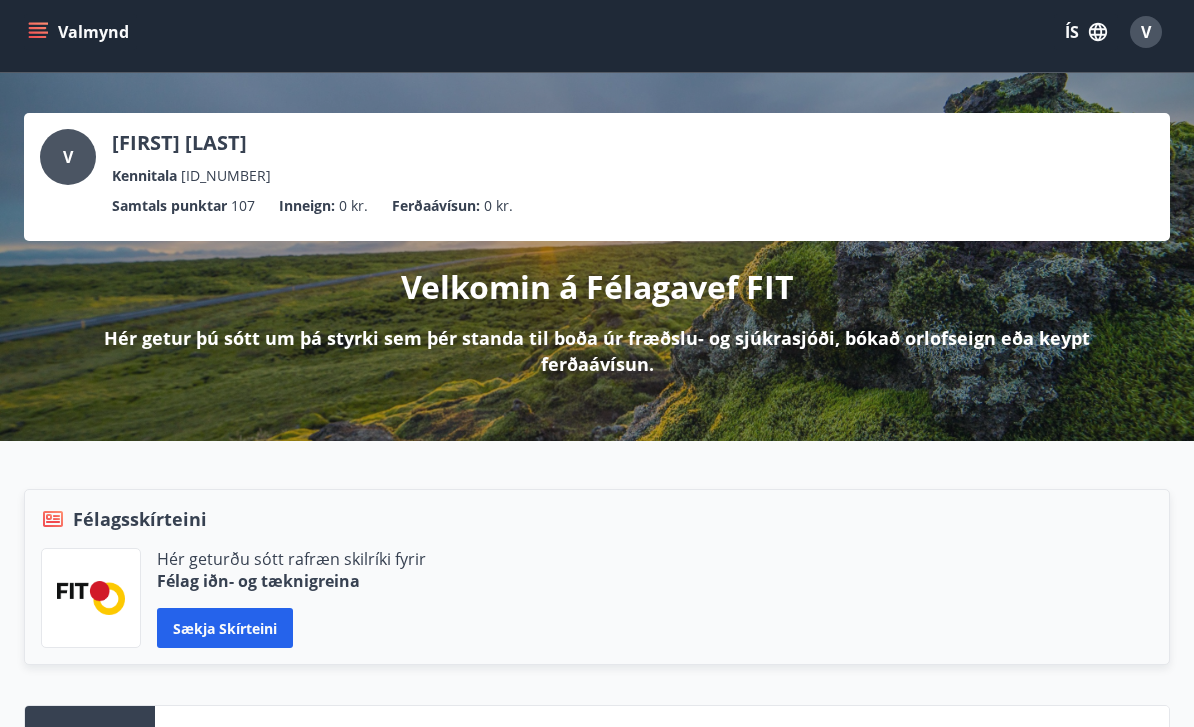 scroll, scrollTop: 0, scrollLeft: 0, axis: both 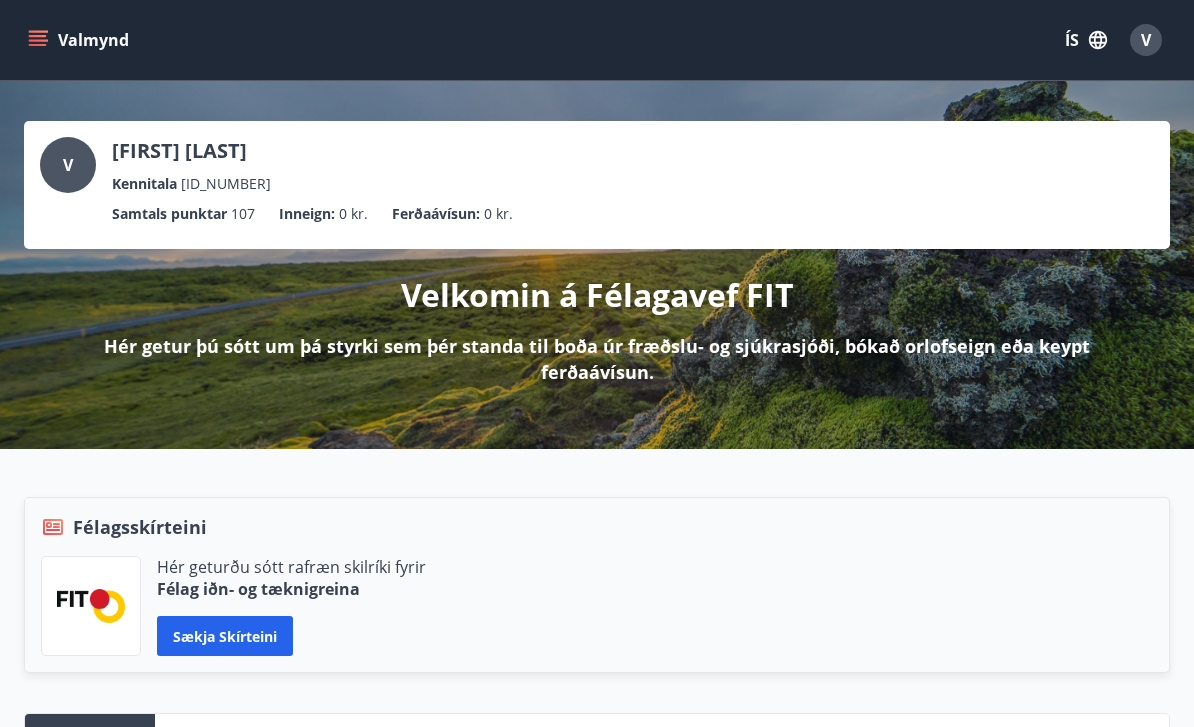 click on "Valmynd" at bounding box center (80, 40) 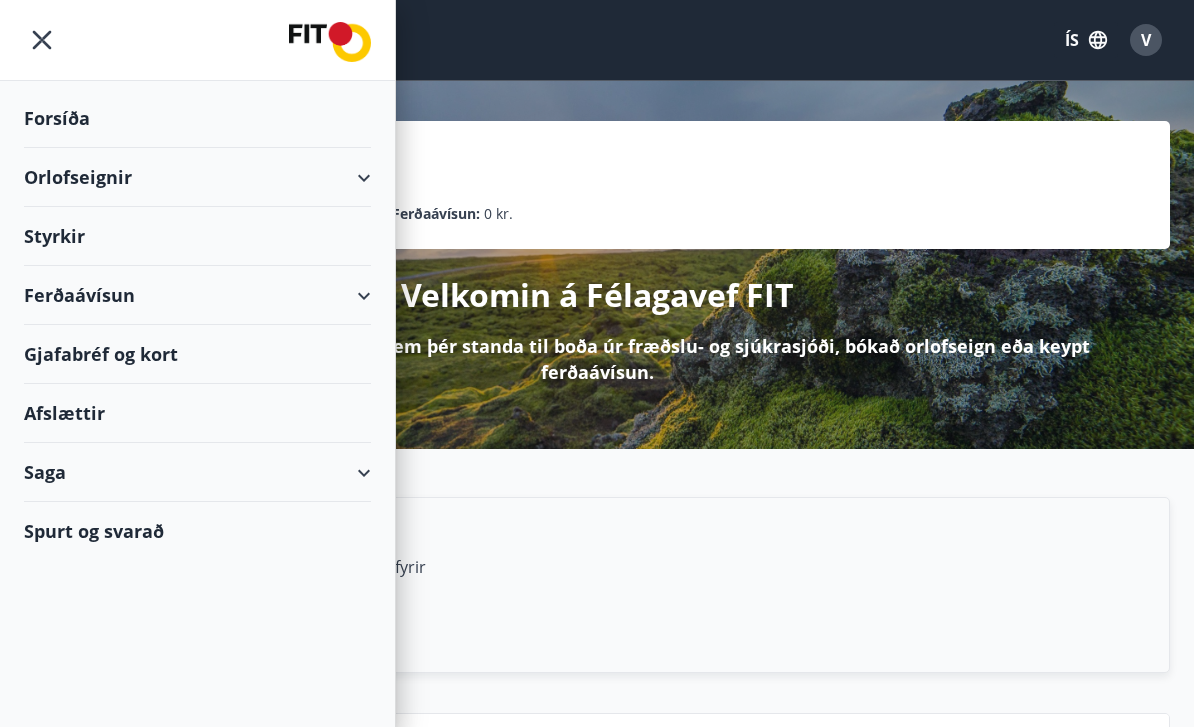 click on "Ferðaávísun" at bounding box center (197, 295) 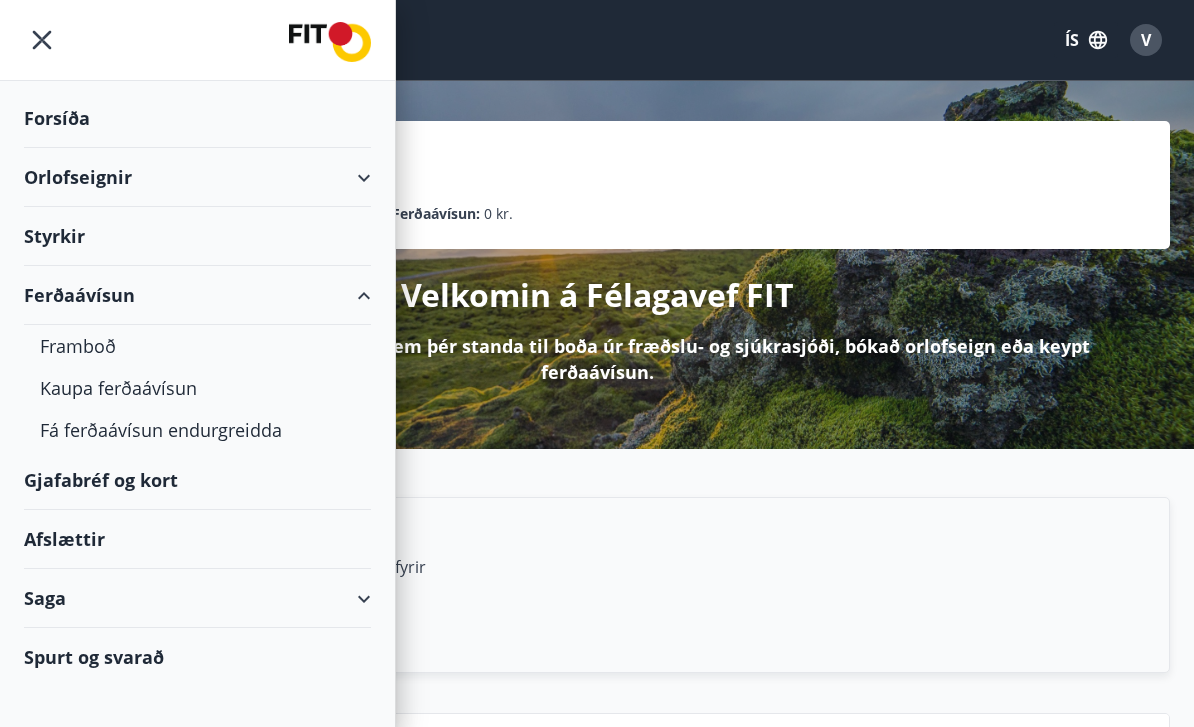 click on "Framboð" at bounding box center [197, 346] 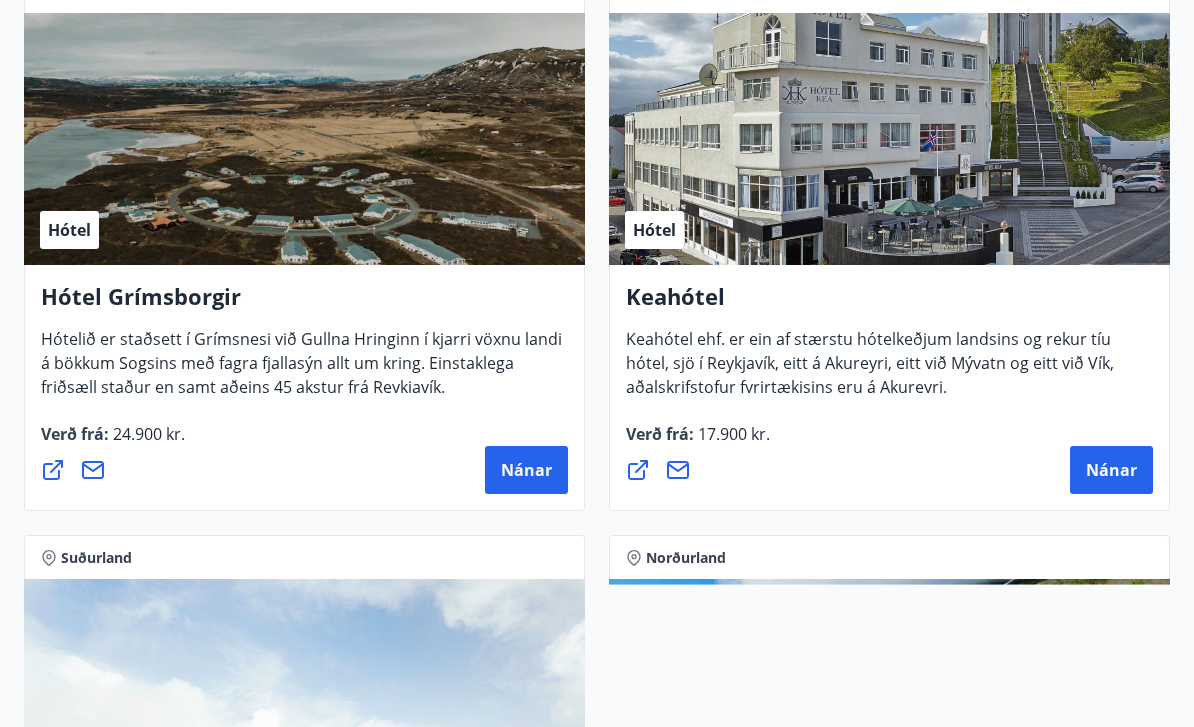 scroll, scrollTop: 1532, scrollLeft: 0, axis: vertical 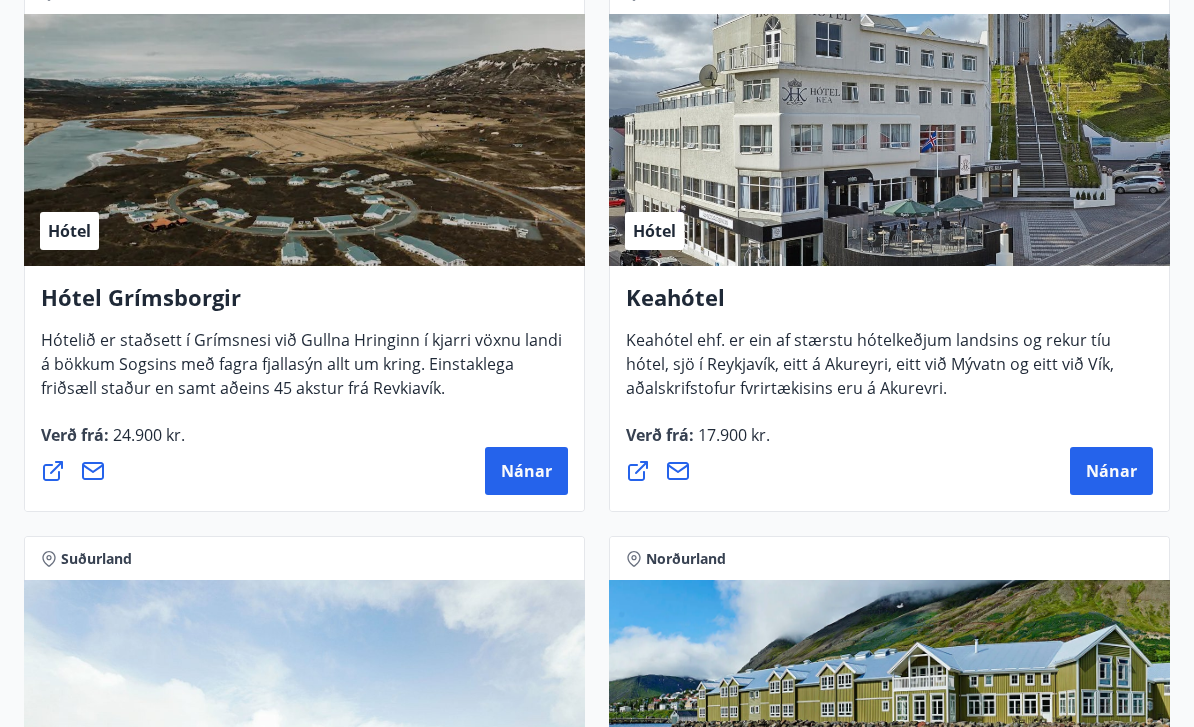 click on "Hótel Grímsborgir" at bounding box center [304, 305] 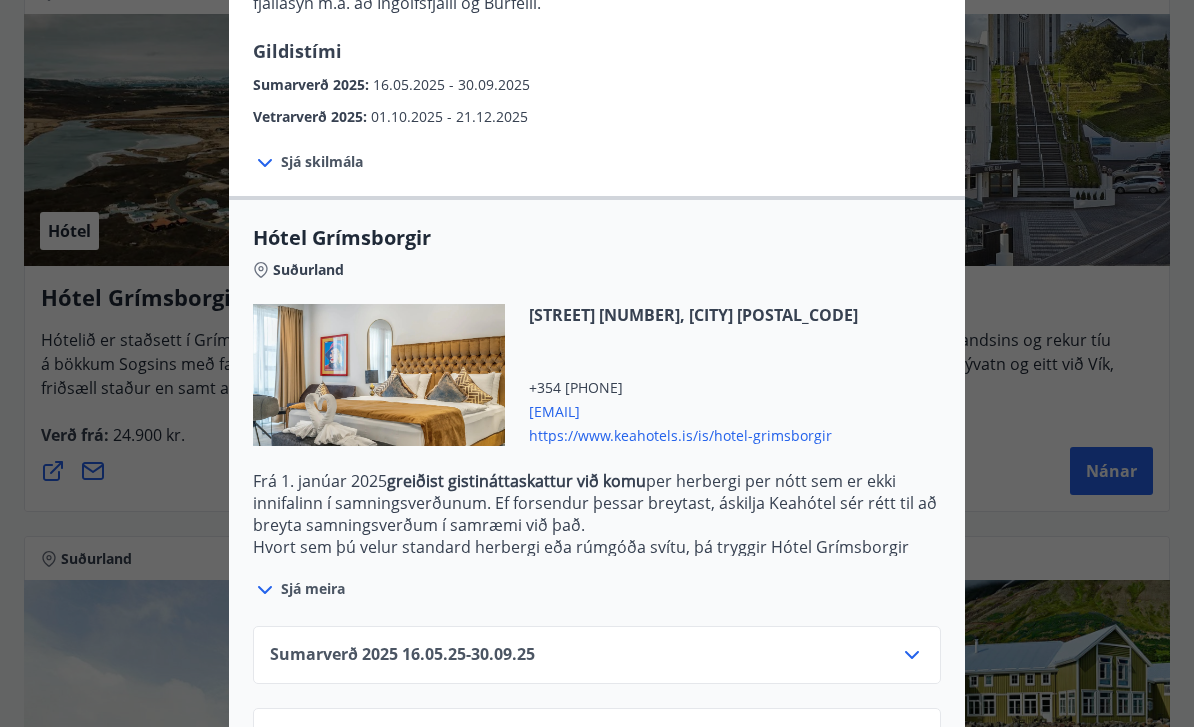 scroll, scrollTop: 335, scrollLeft: 0, axis: vertical 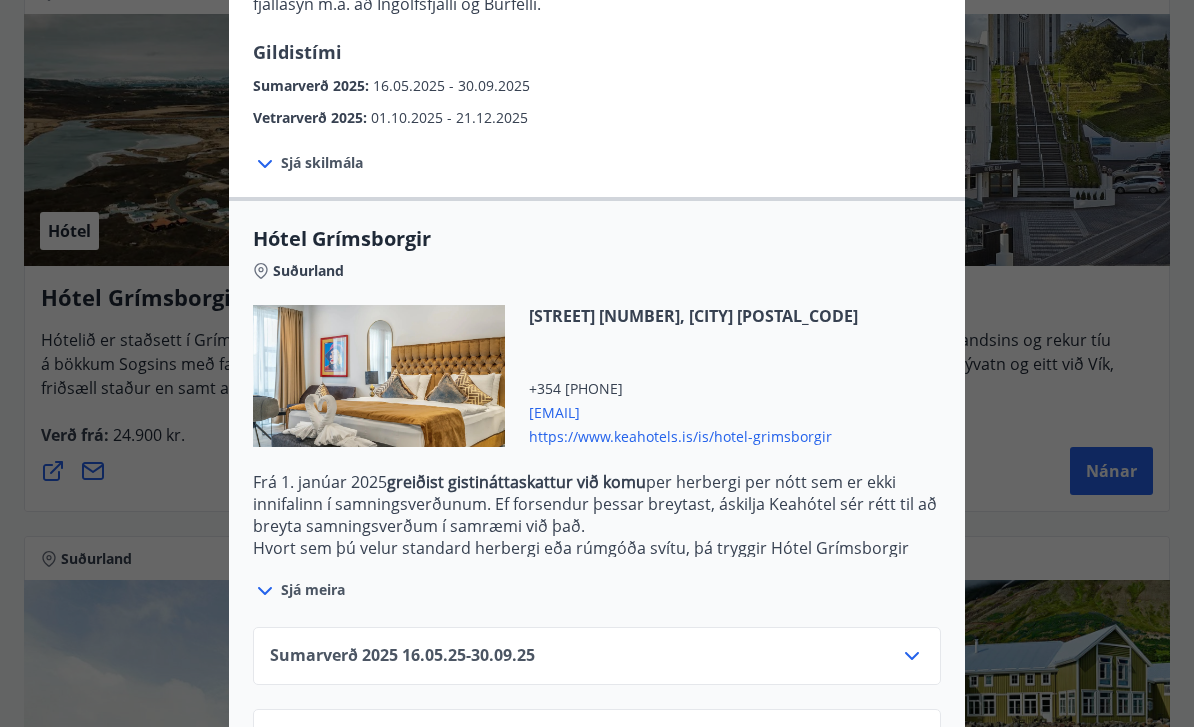 click 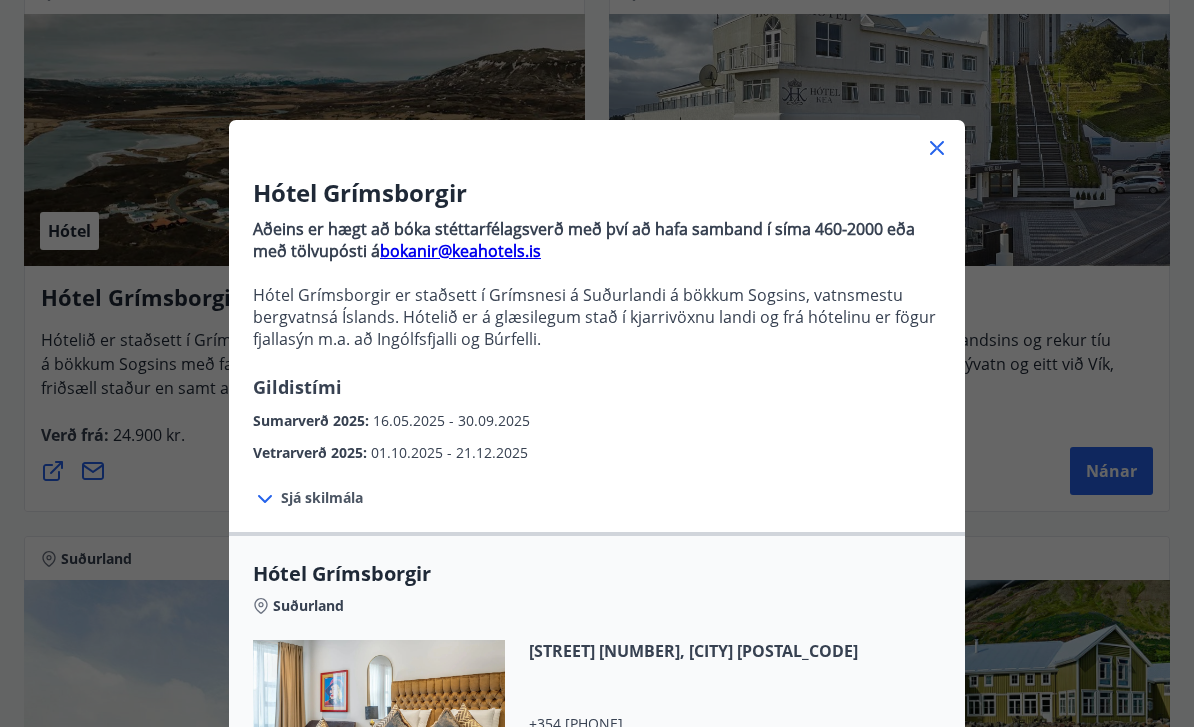 scroll, scrollTop: 0, scrollLeft: 0, axis: both 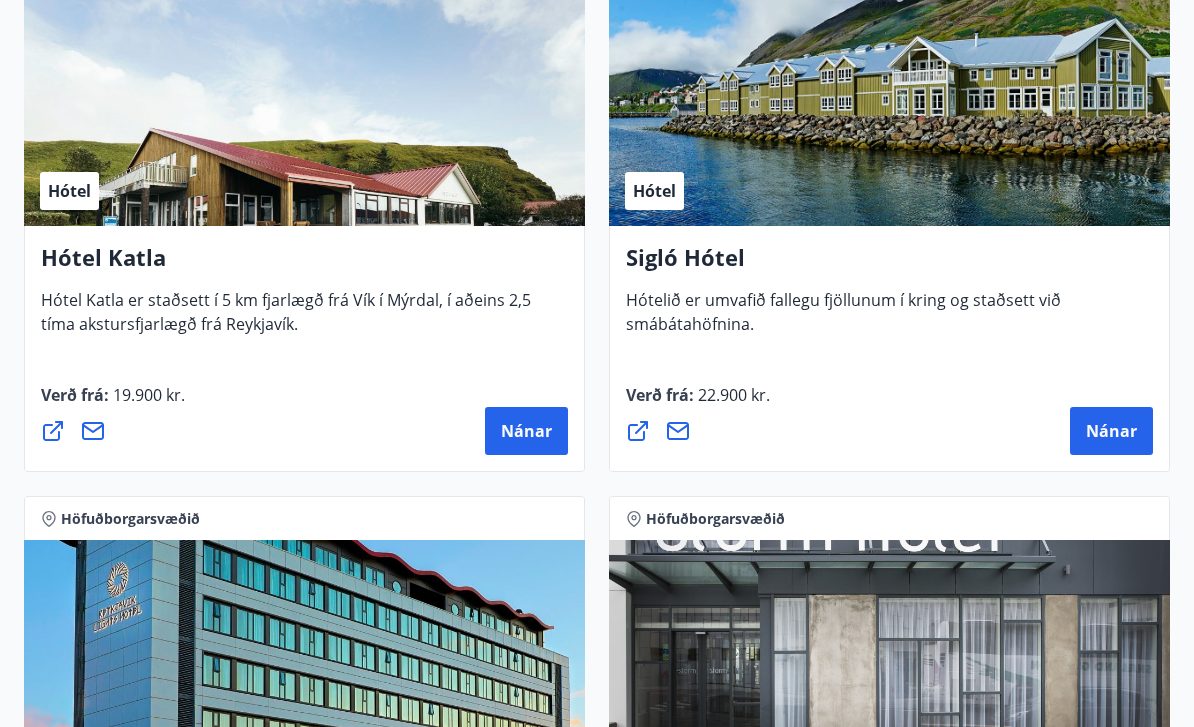 click on "Nánar" at bounding box center (526, 432) 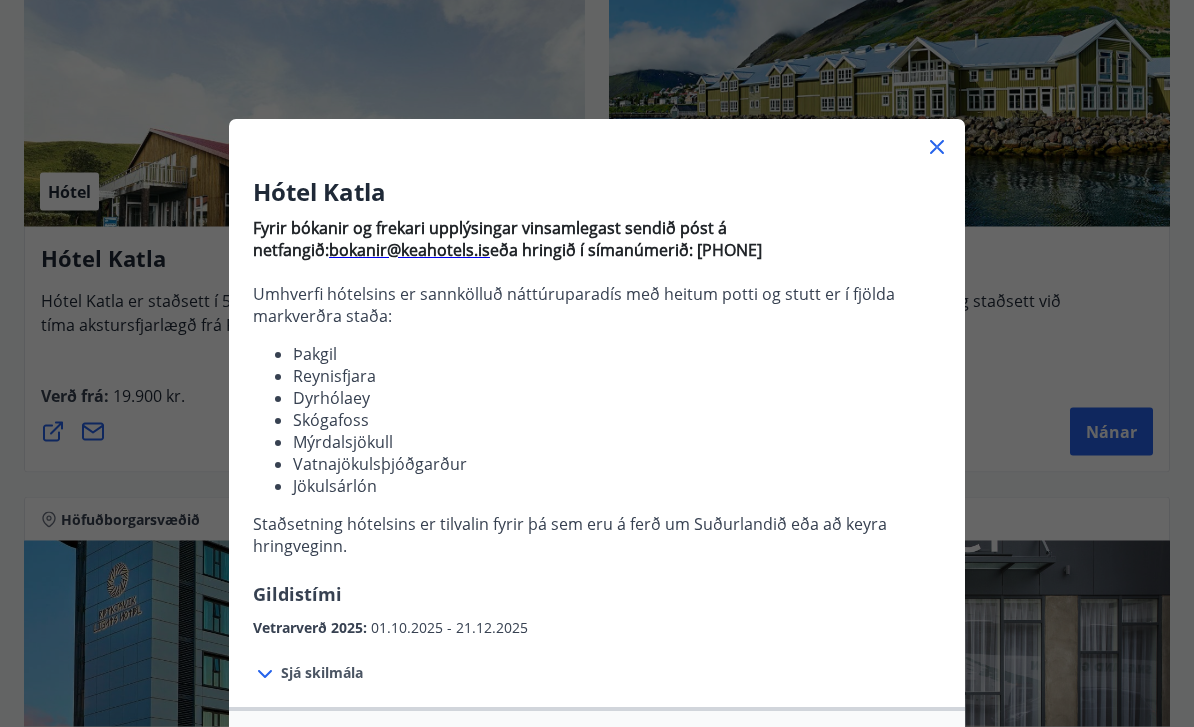 scroll, scrollTop: 2138, scrollLeft: 0, axis: vertical 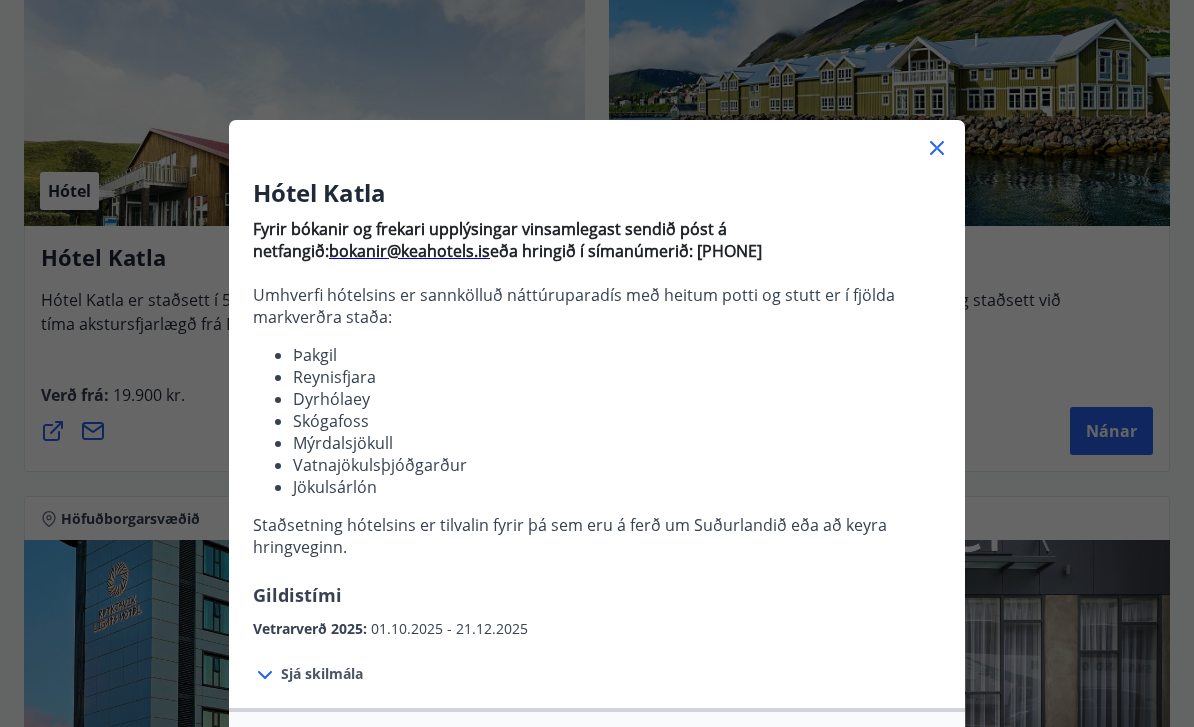 click 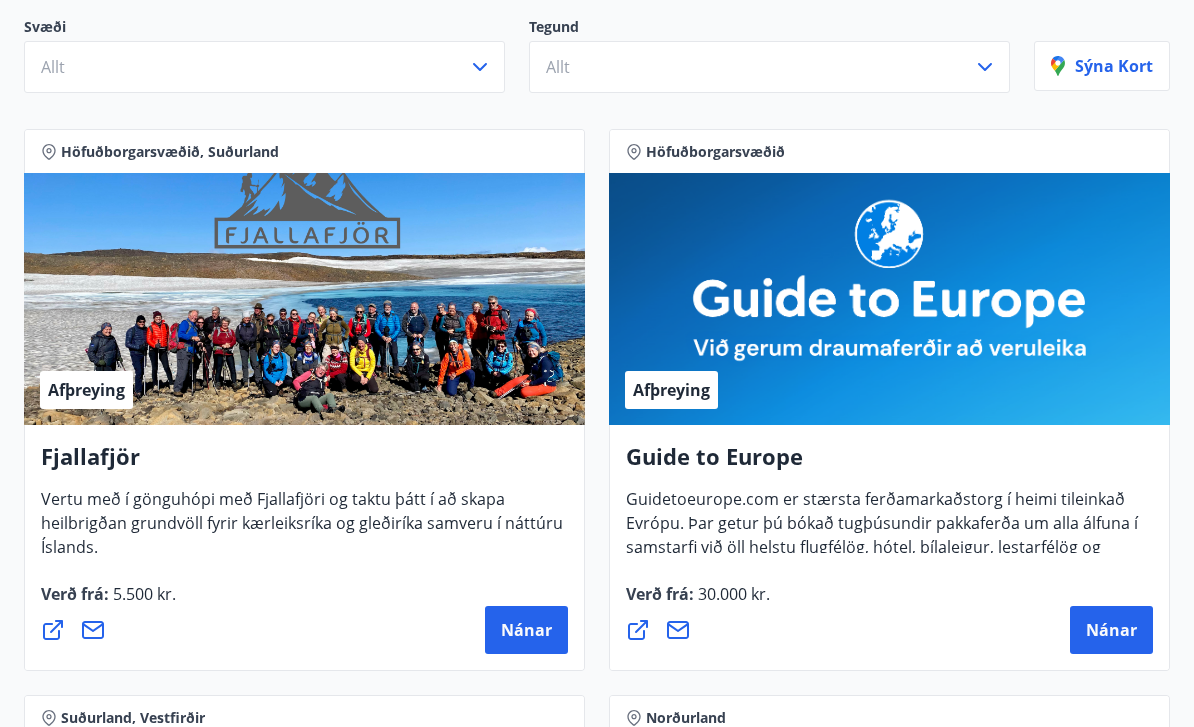 scroll, scrollTop: 0, scrollLeft: 0, axis: both 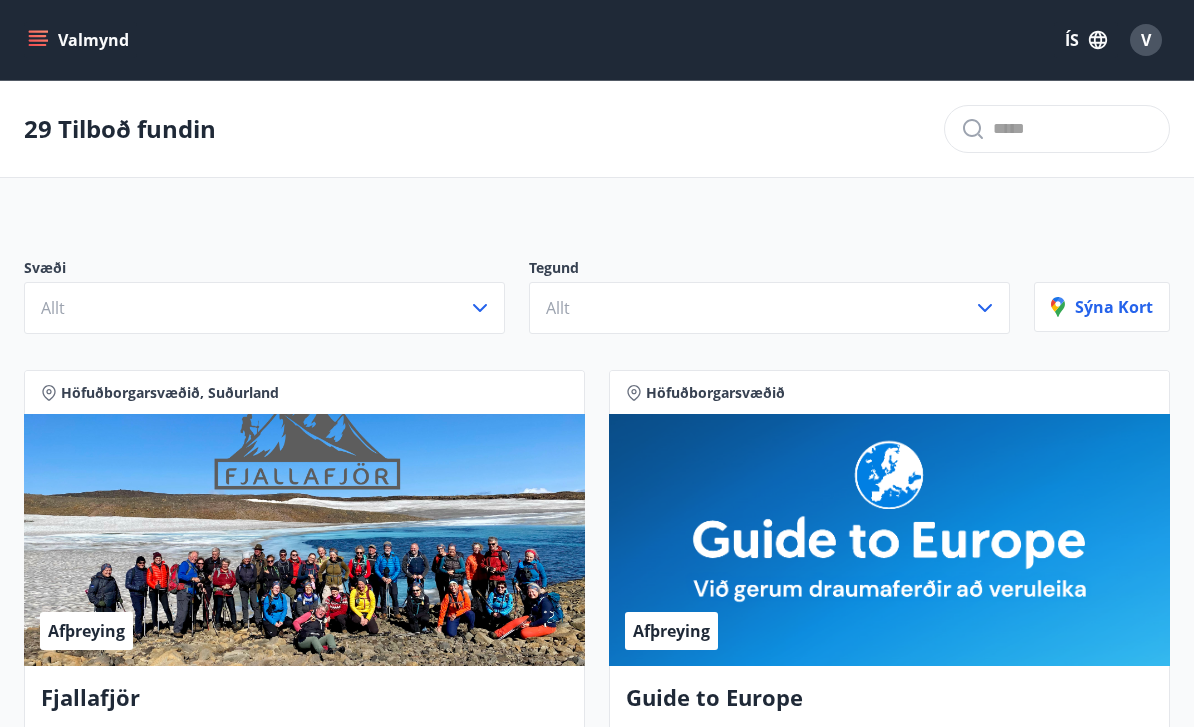 click 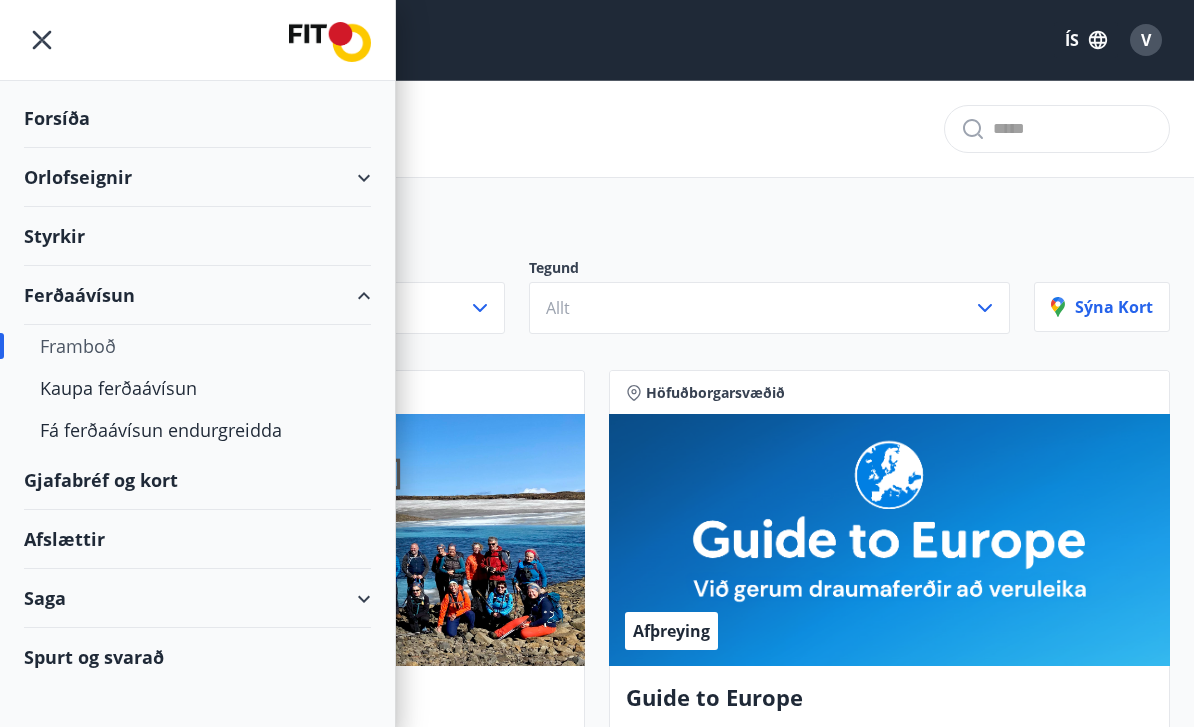 click on "Afslættir" at bounding box center [197, 539] 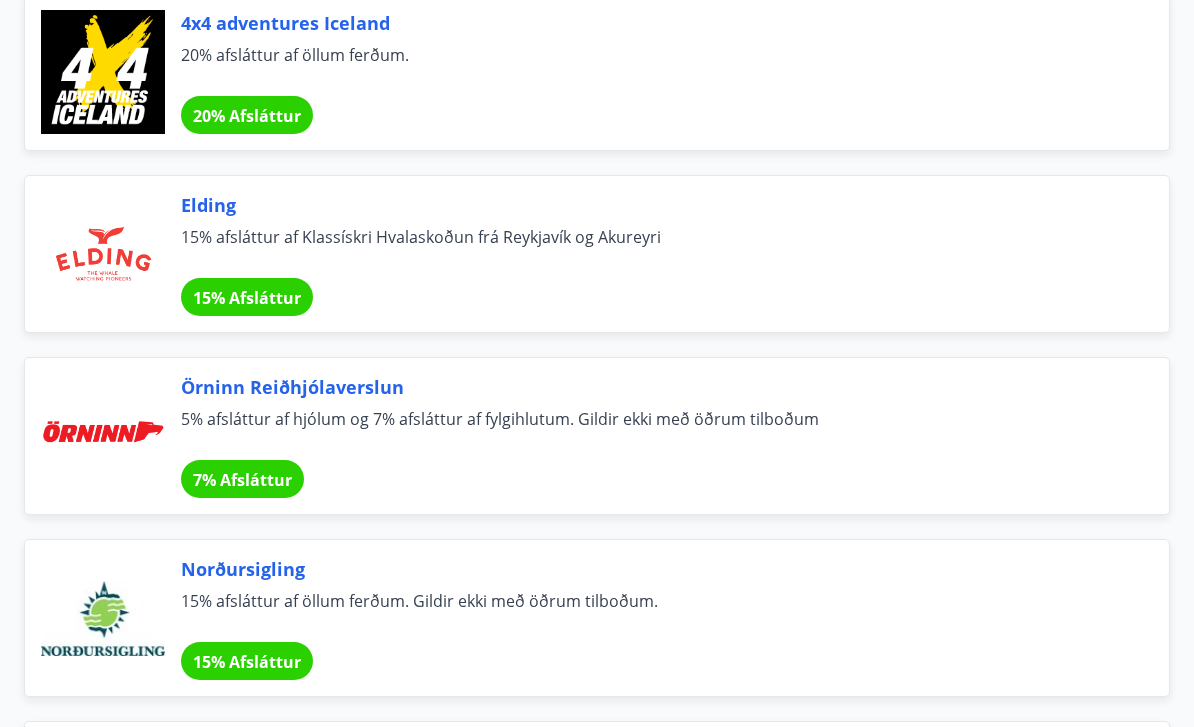 scroll, scrollTop: 9227, scrollLeft: 0, axis: vertical 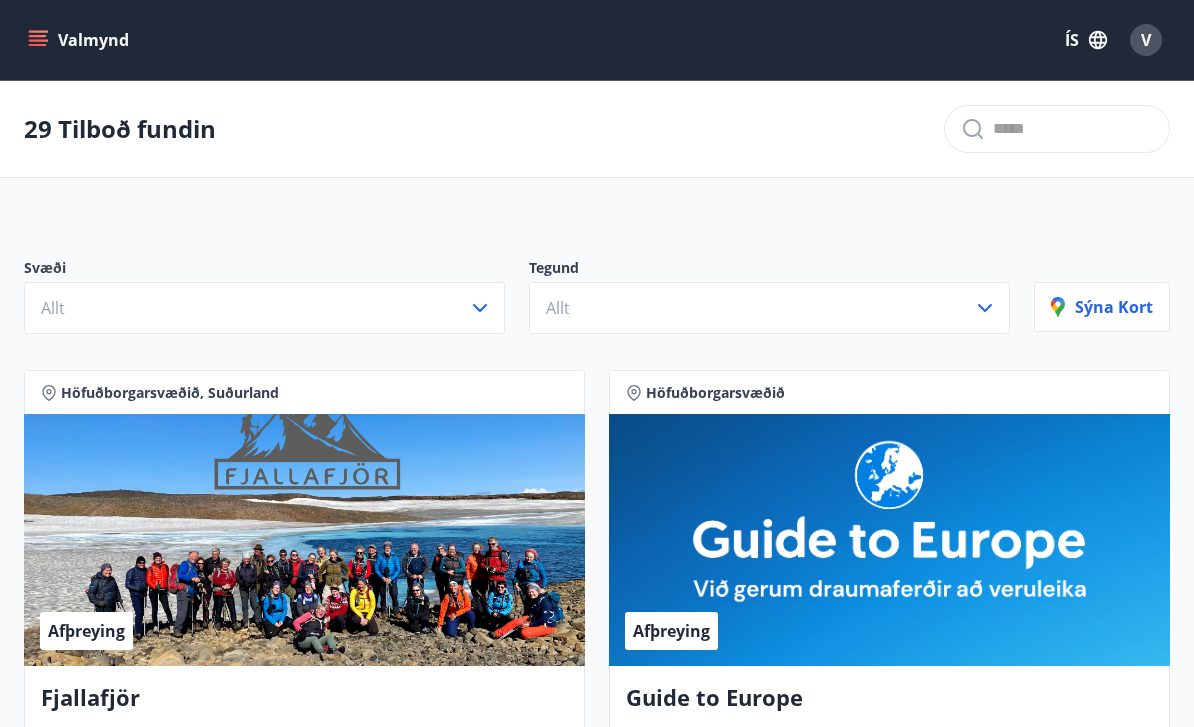 click 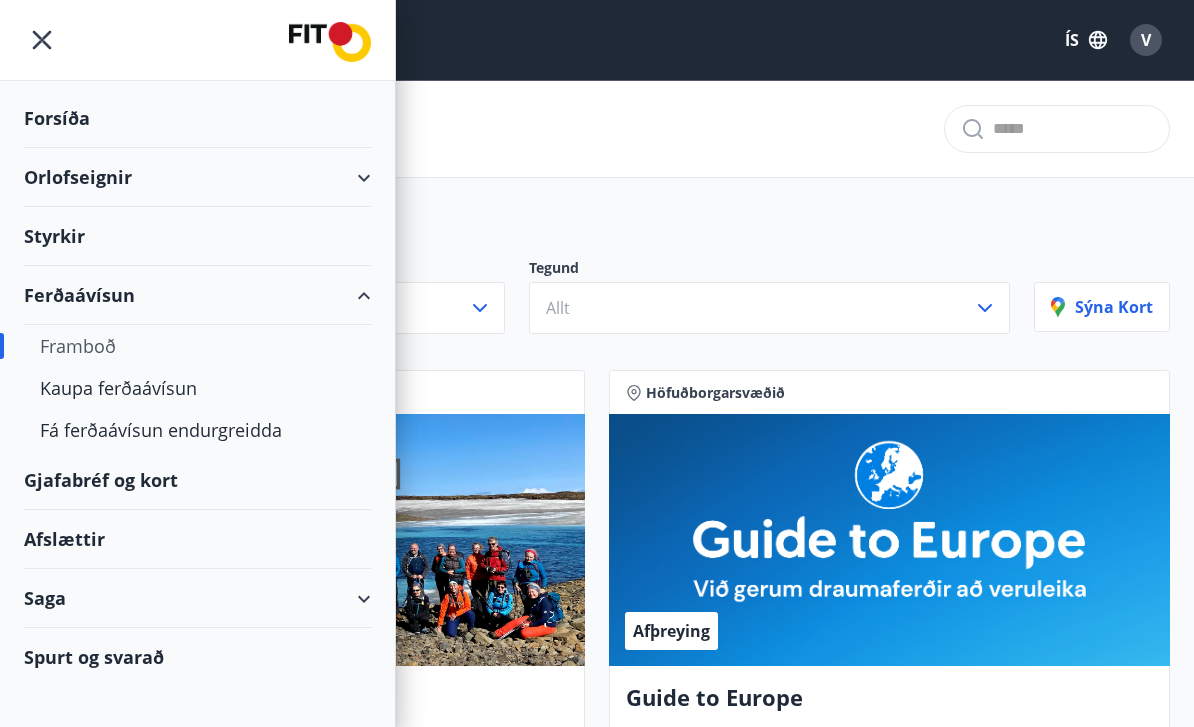 click on "Forsíða" at bounding box center [197, 118] 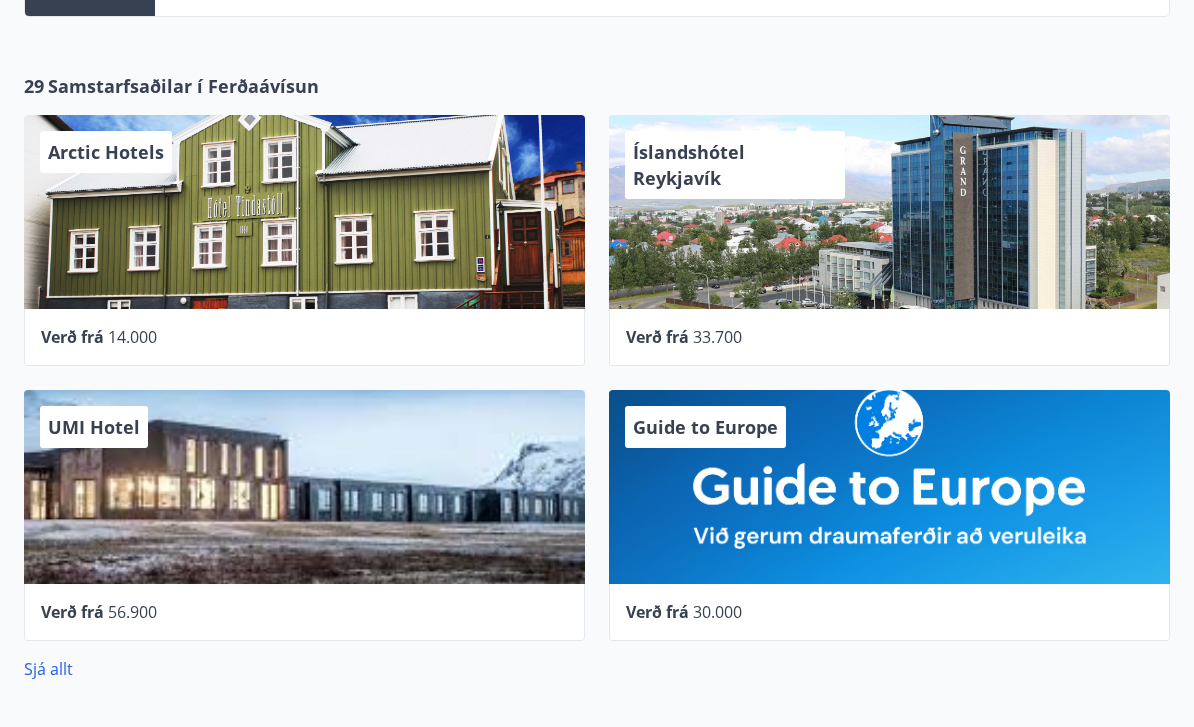 click on "Arctic Hotels" at bounding box center (304, 213) 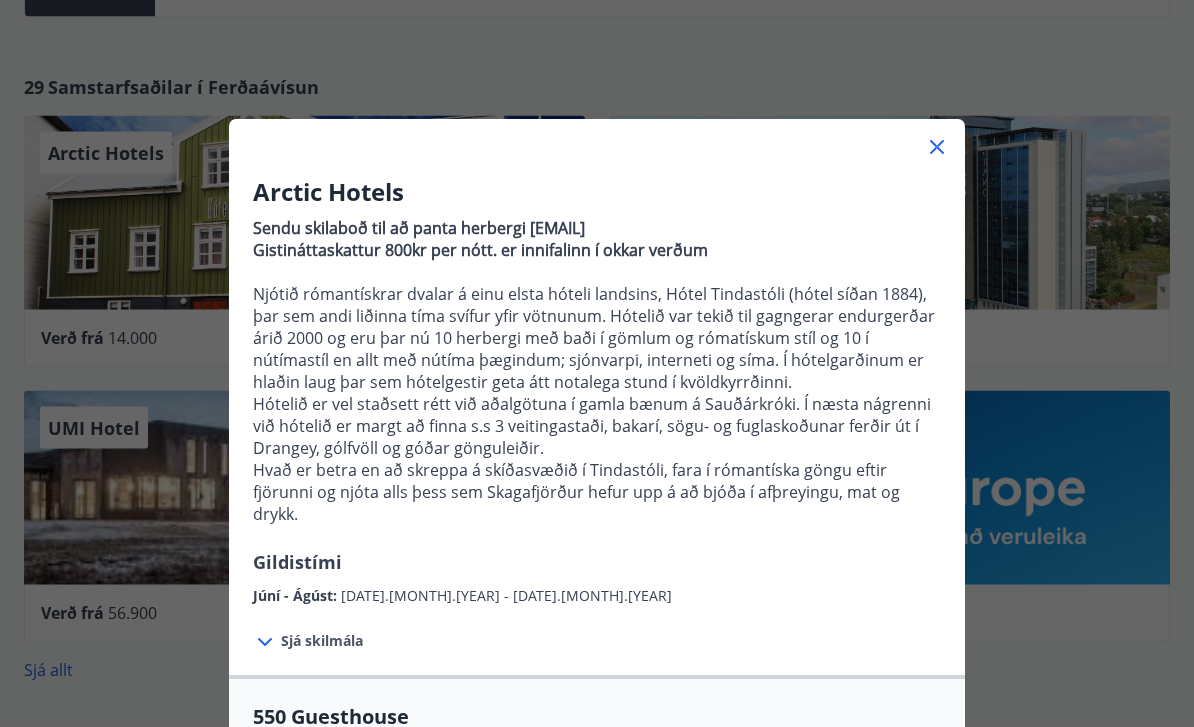scroll, scrollTop: 826, scrollLeft: 0, axis: vertical 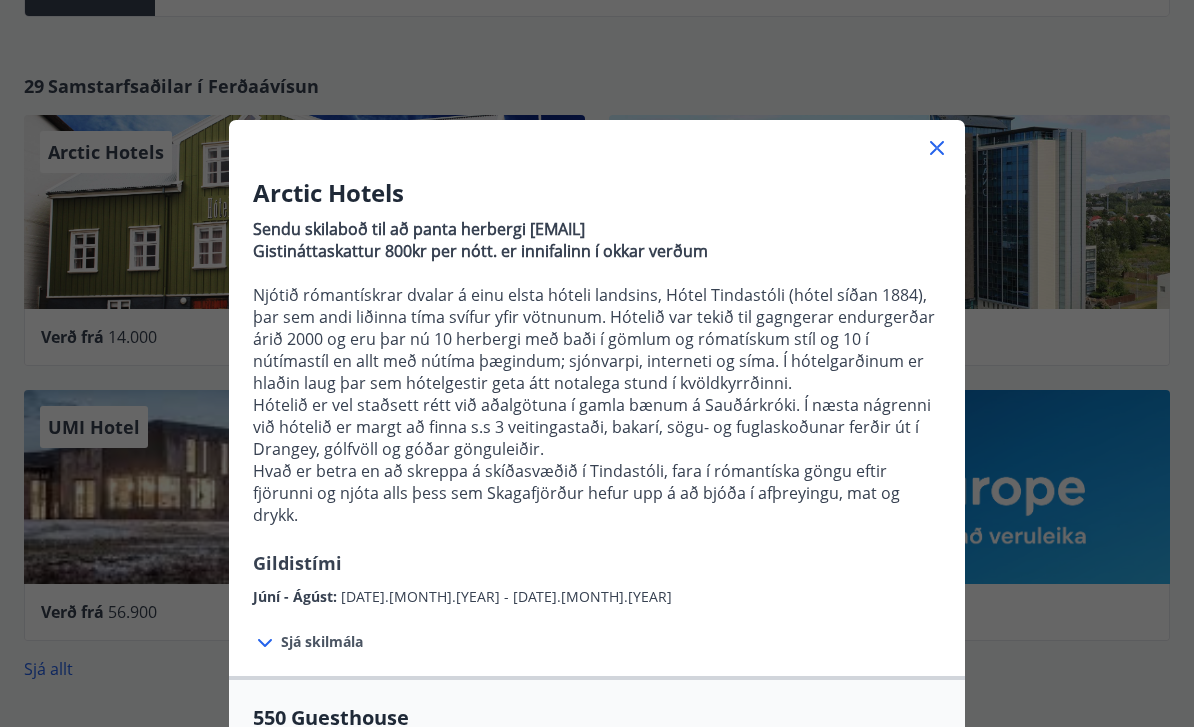click 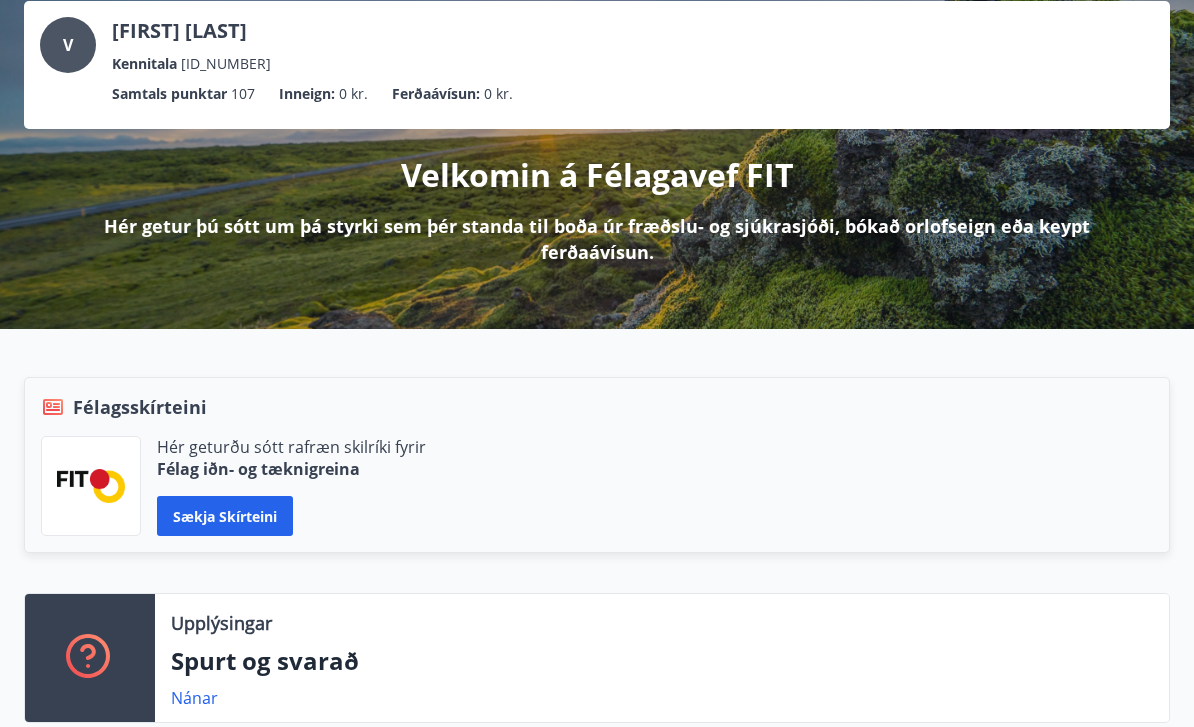 scroll, scrollTop: 0, scrollLeft: 0, axis: both 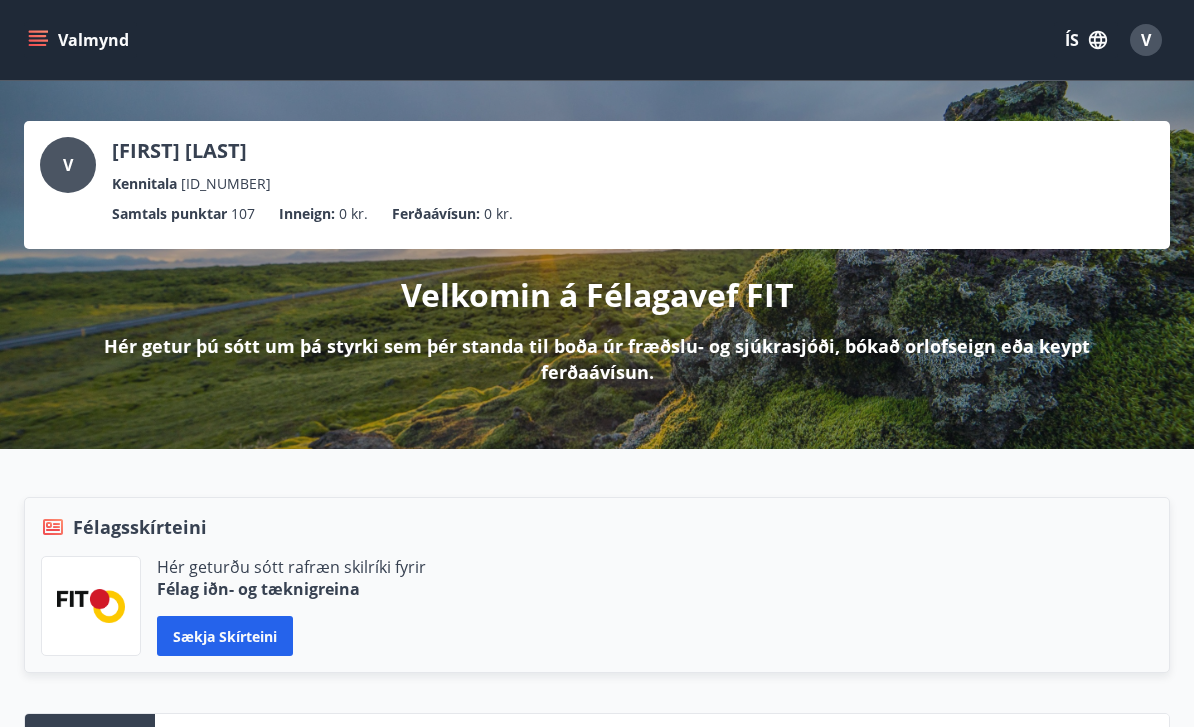 click 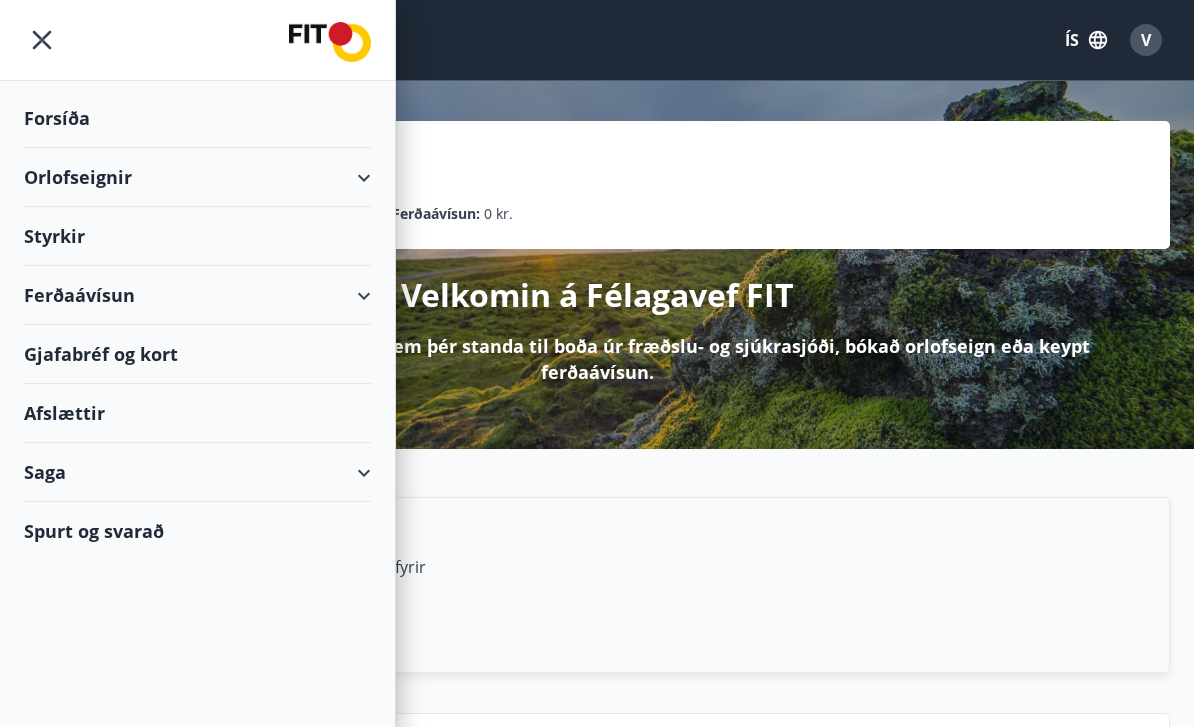 click on "Orlofseignir" at bounding box center [197, 177] 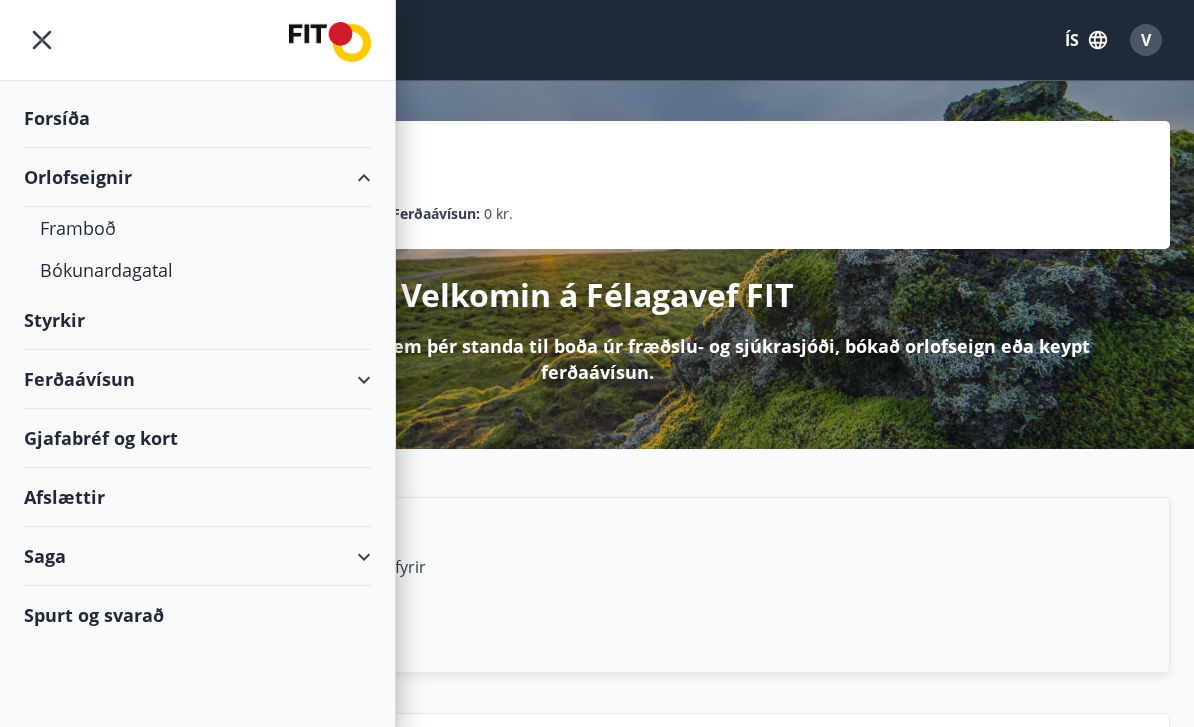 click on "Framboð" at bounding box center (197, 228) 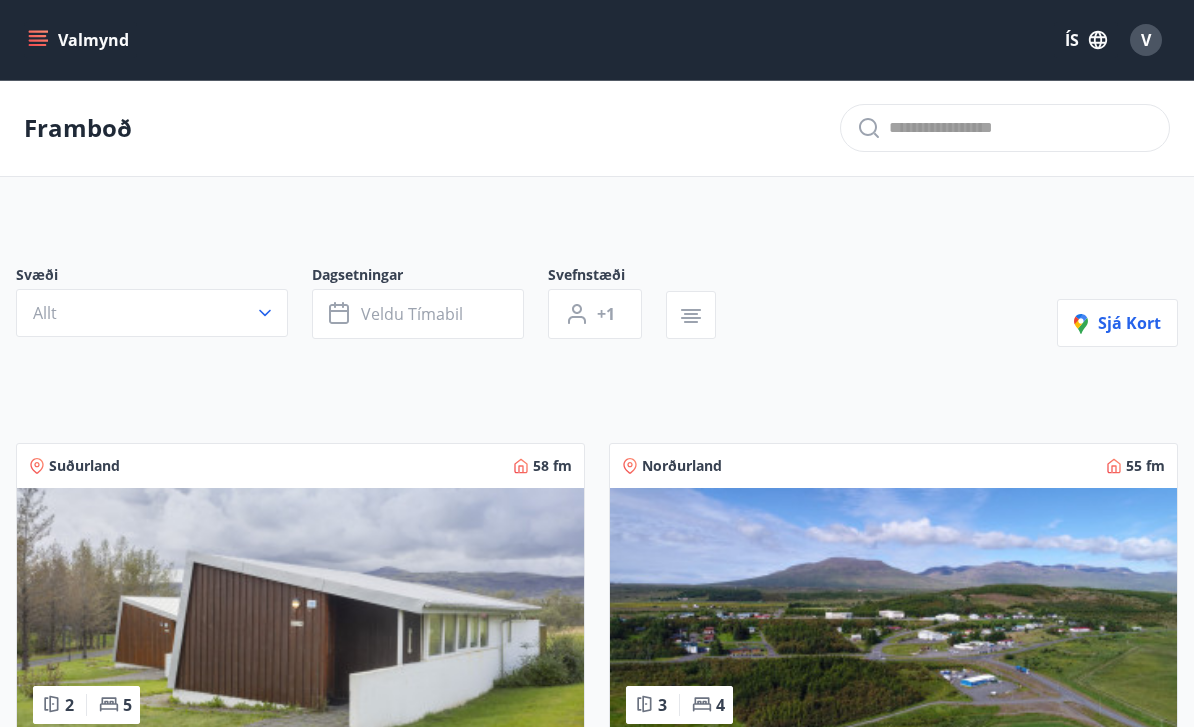 click 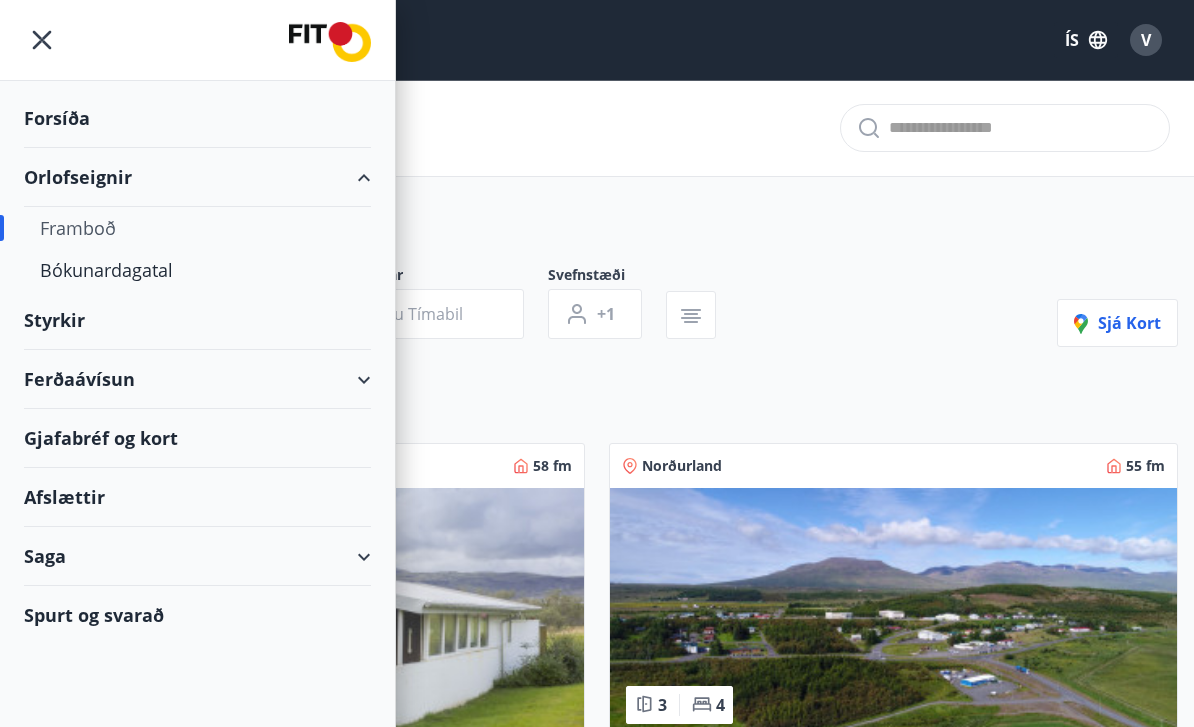 click on "Bókunardagatal" at bounding box center (197, 270) 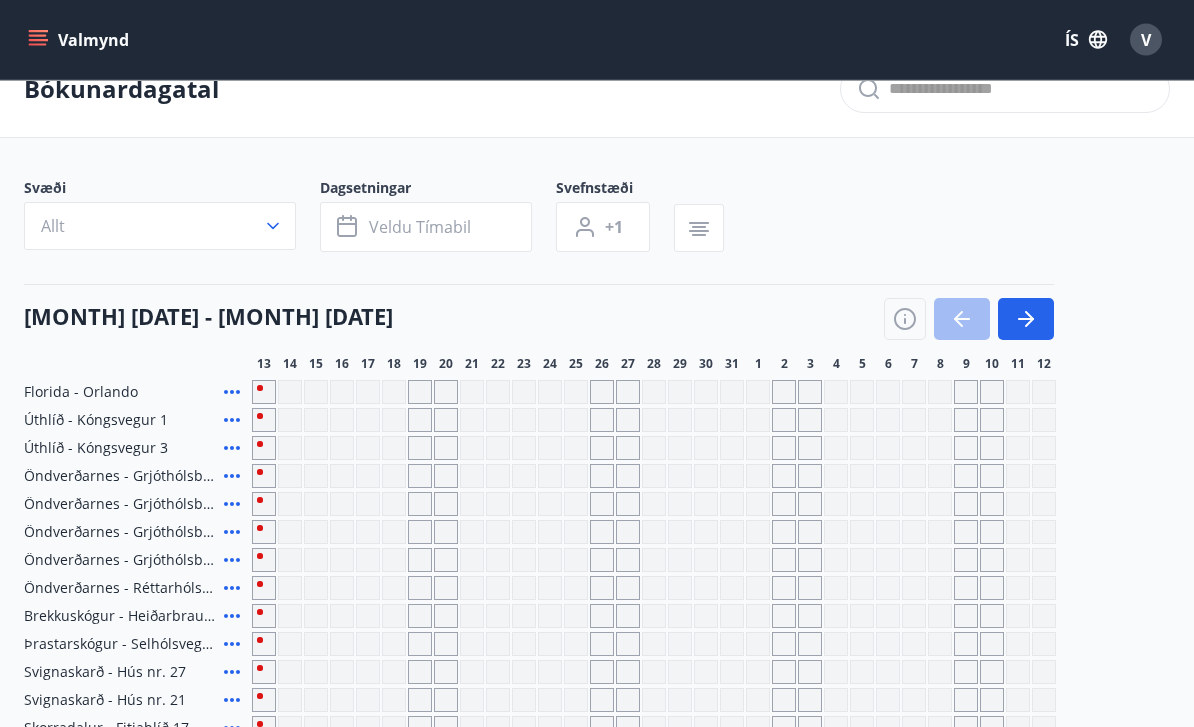 scroll, scrollTop: 33, scrollLeft: 0, axis: vertical 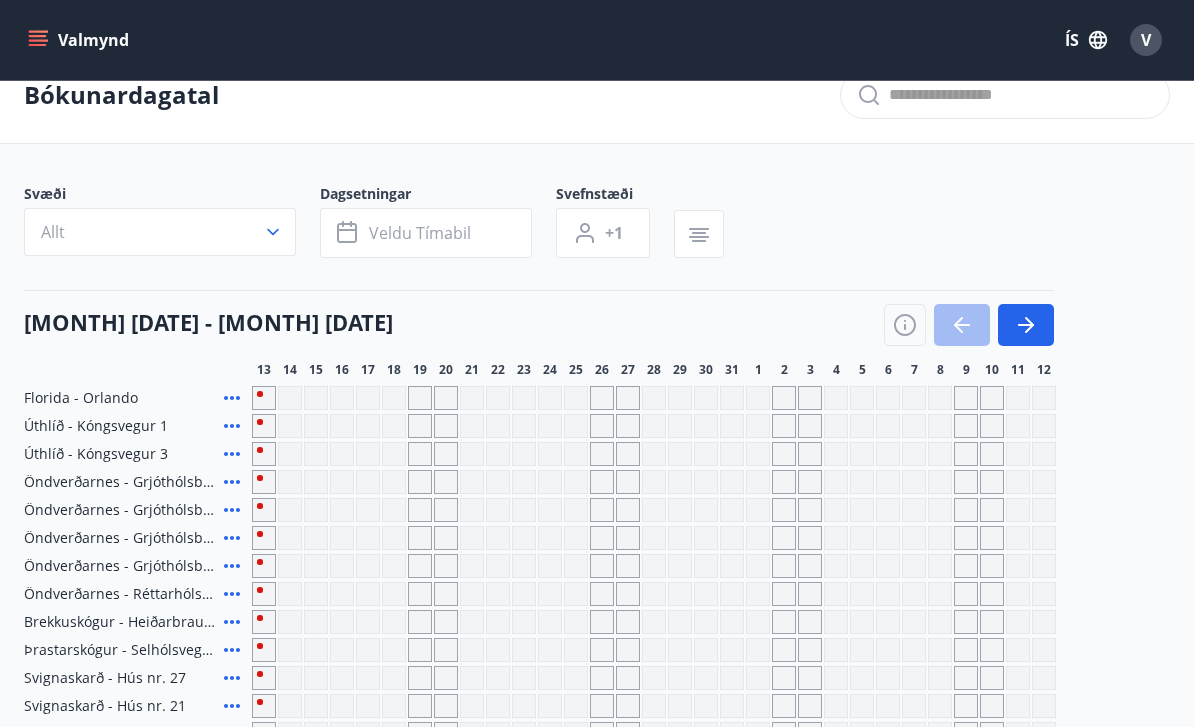 click 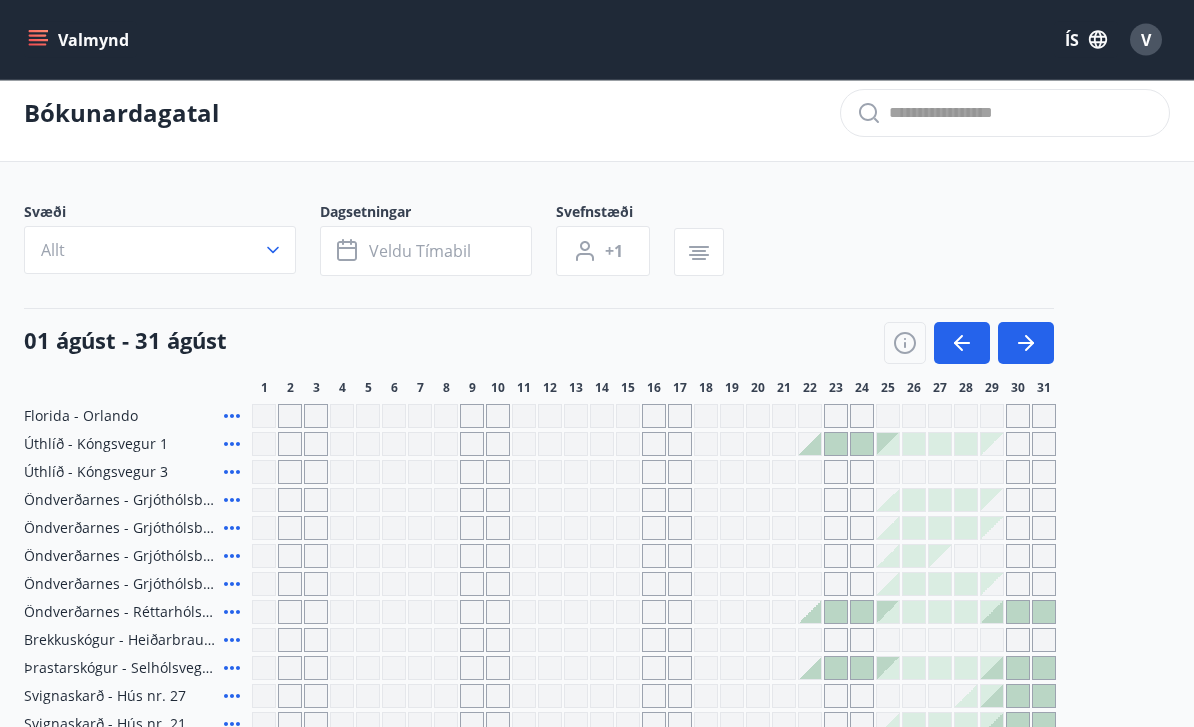 scroll, scrollTop: 0, scrollLeft: 0, axis: both 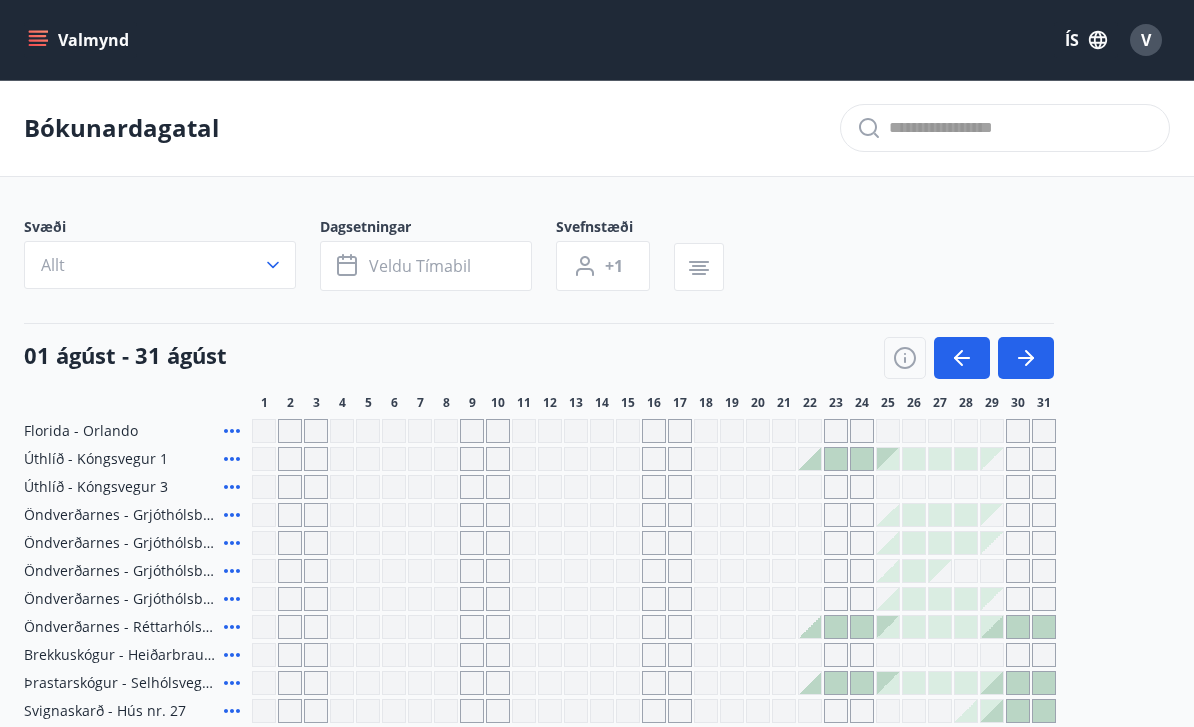 click 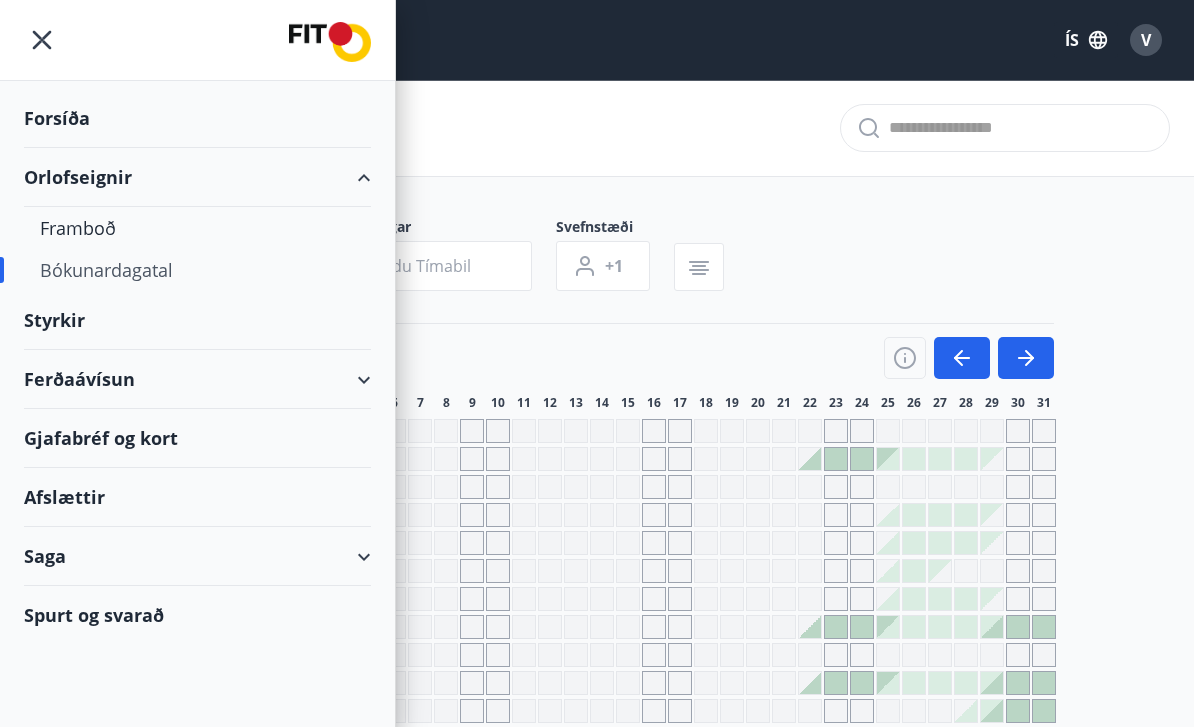 click on "Styrkir" at bounding box center [197, 118] 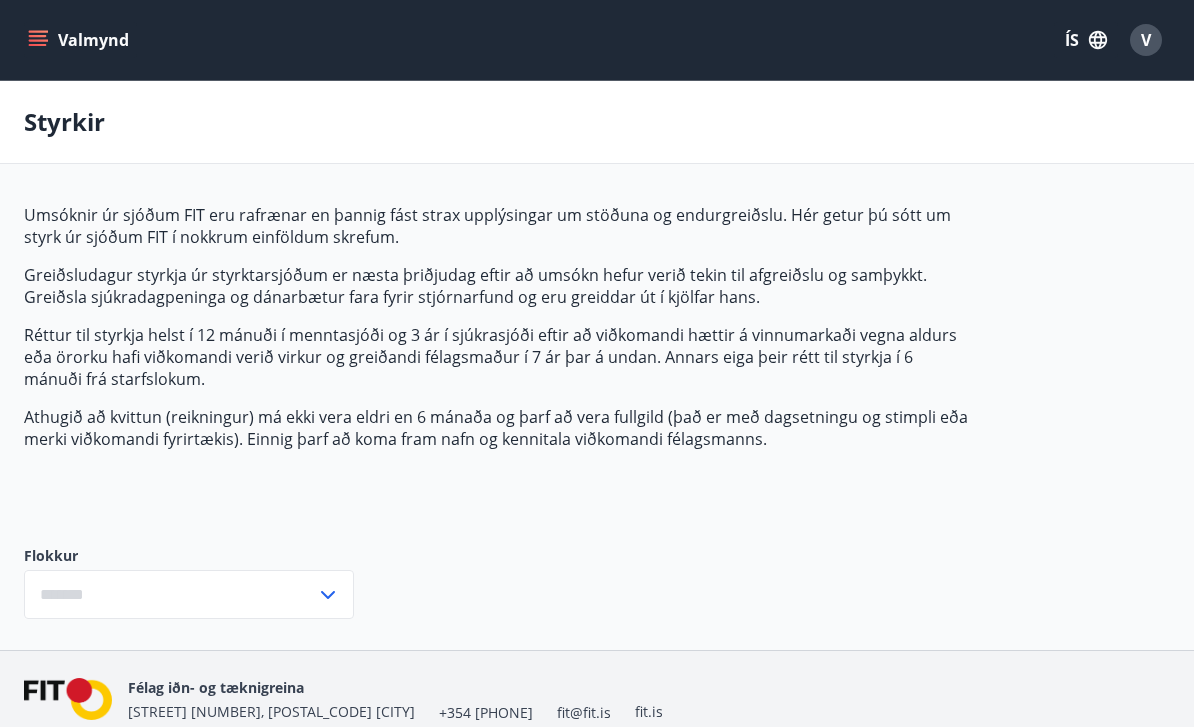 type on "***" 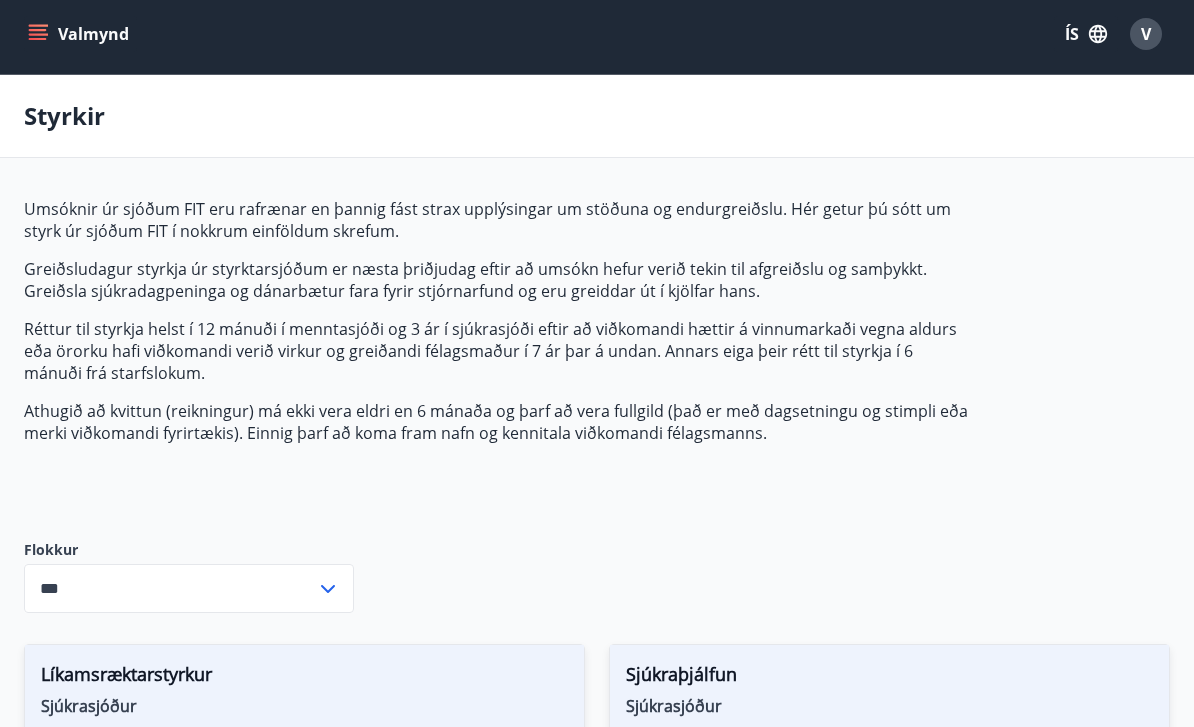 scroll, scrollTop: 0, scrollLeft: 0, axis: both 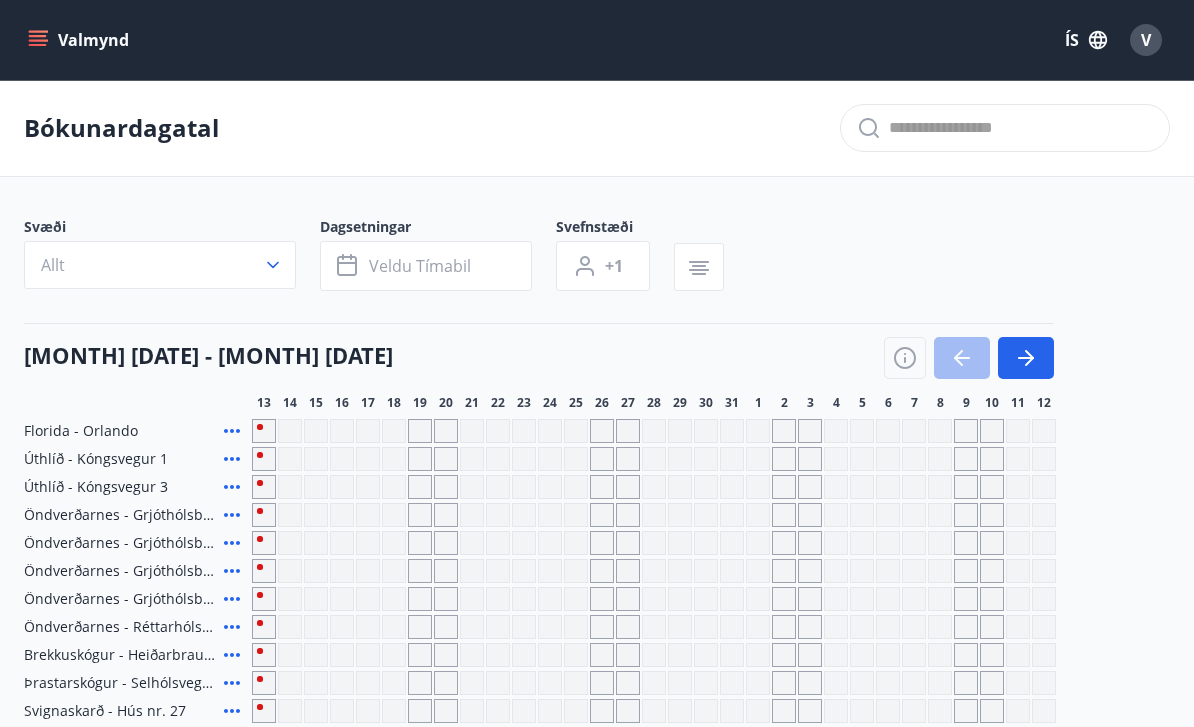 click 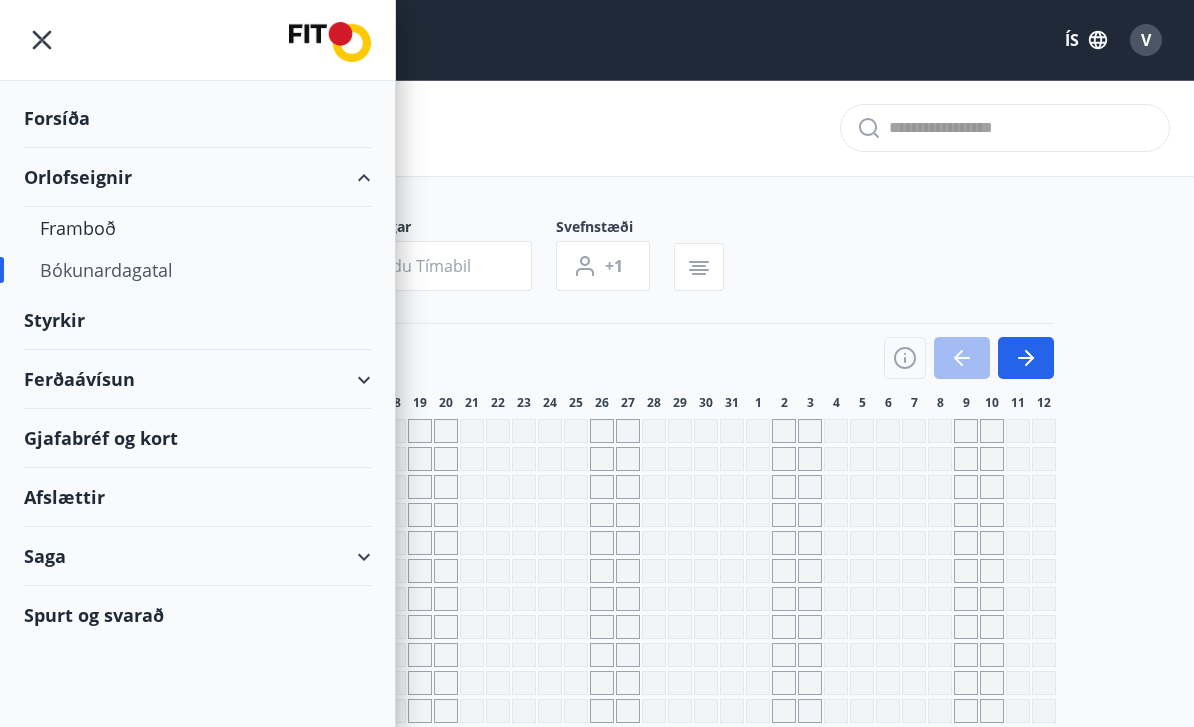 click on "Ferðaávísun" at bounding box center [197, 379] 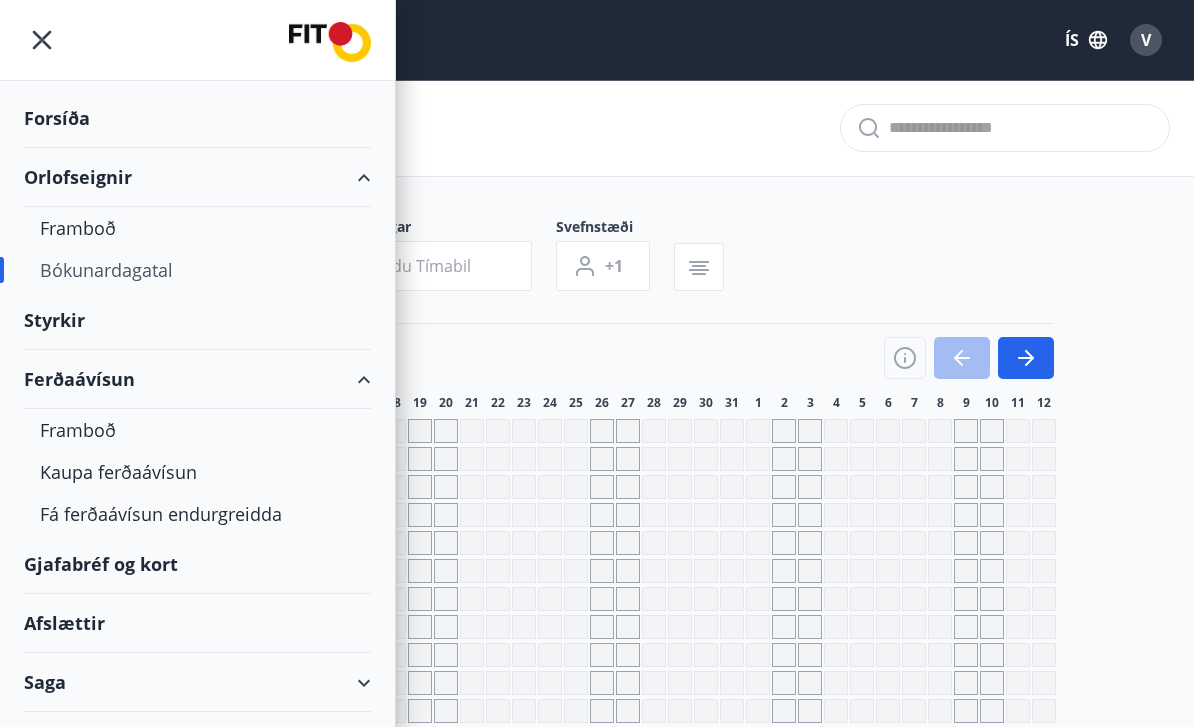 click on "Framboð" at bounding box center [197, 430] 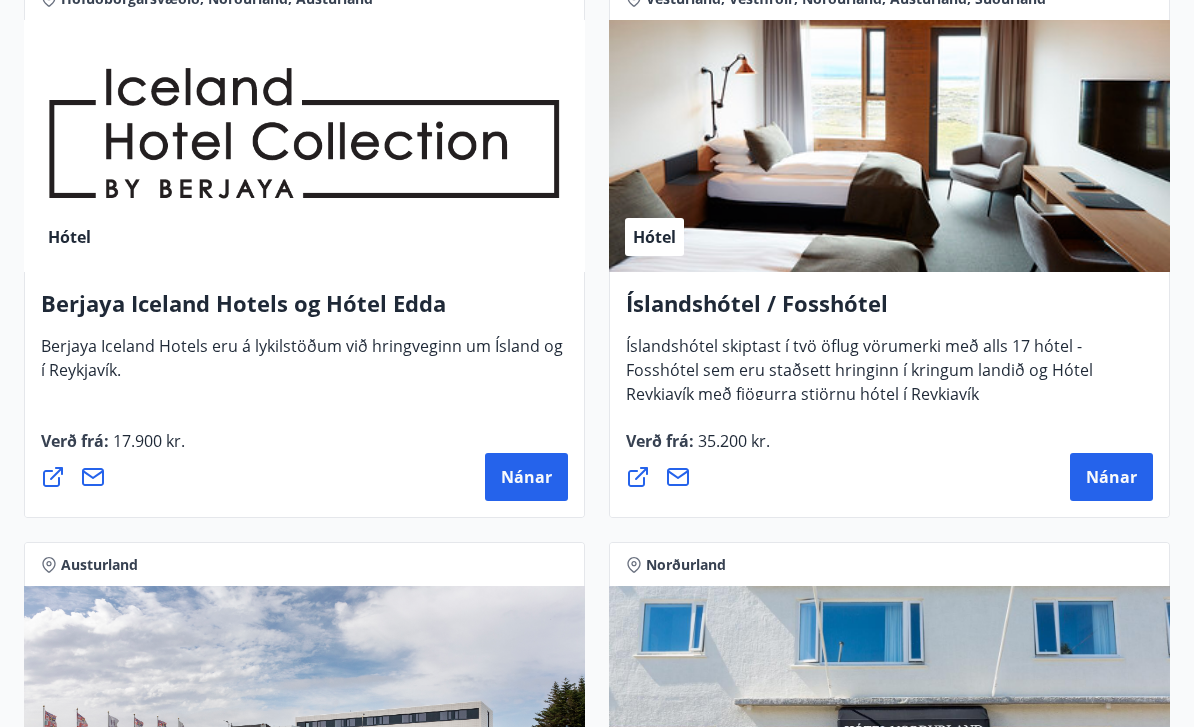 scroll, scrollTop: 3783, scrollLeft: 0, axis: vertical 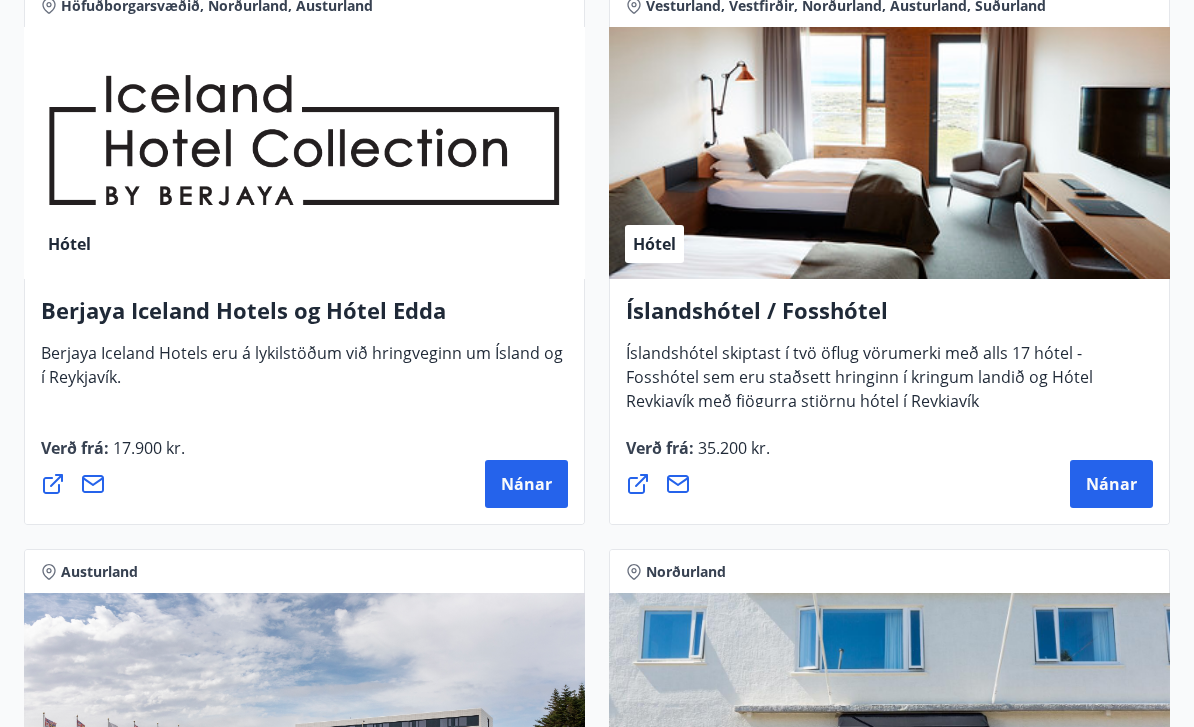 click on "Berjaya Iceland Hotels eru á lykilstöðum við hringveginn um Ísland og í Reykjavík." at bounding box center [302, 373] 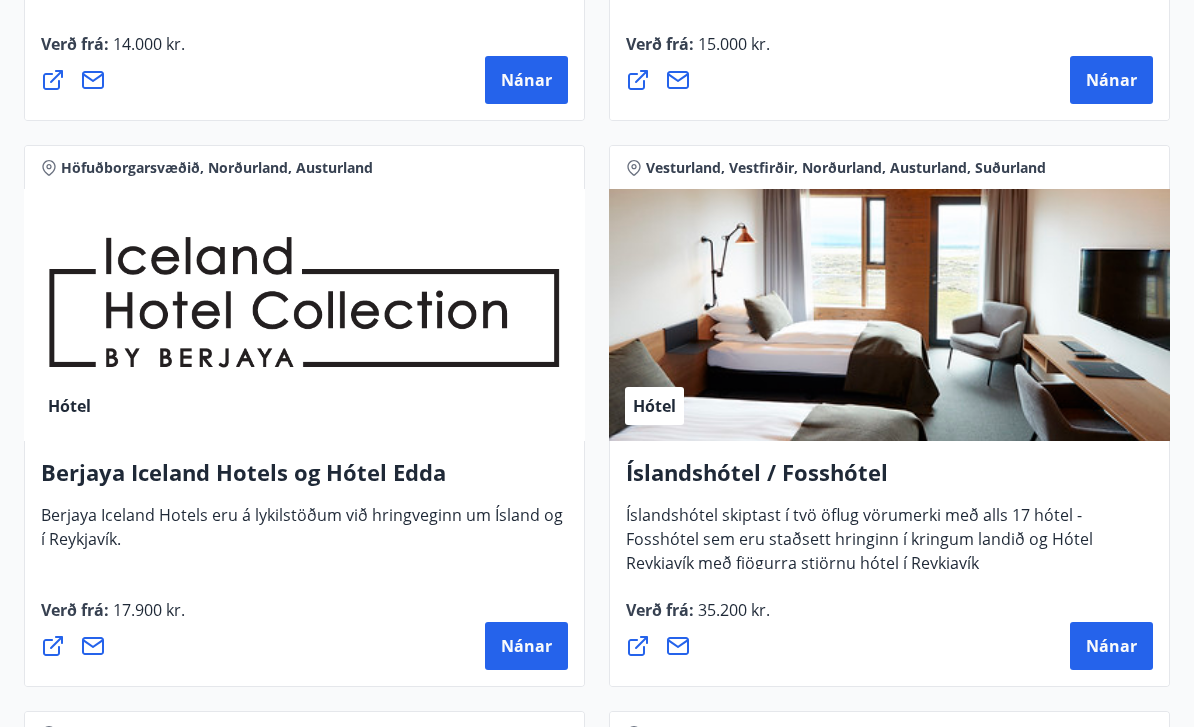 click on "Nánar" at bounding box center [526, 647] 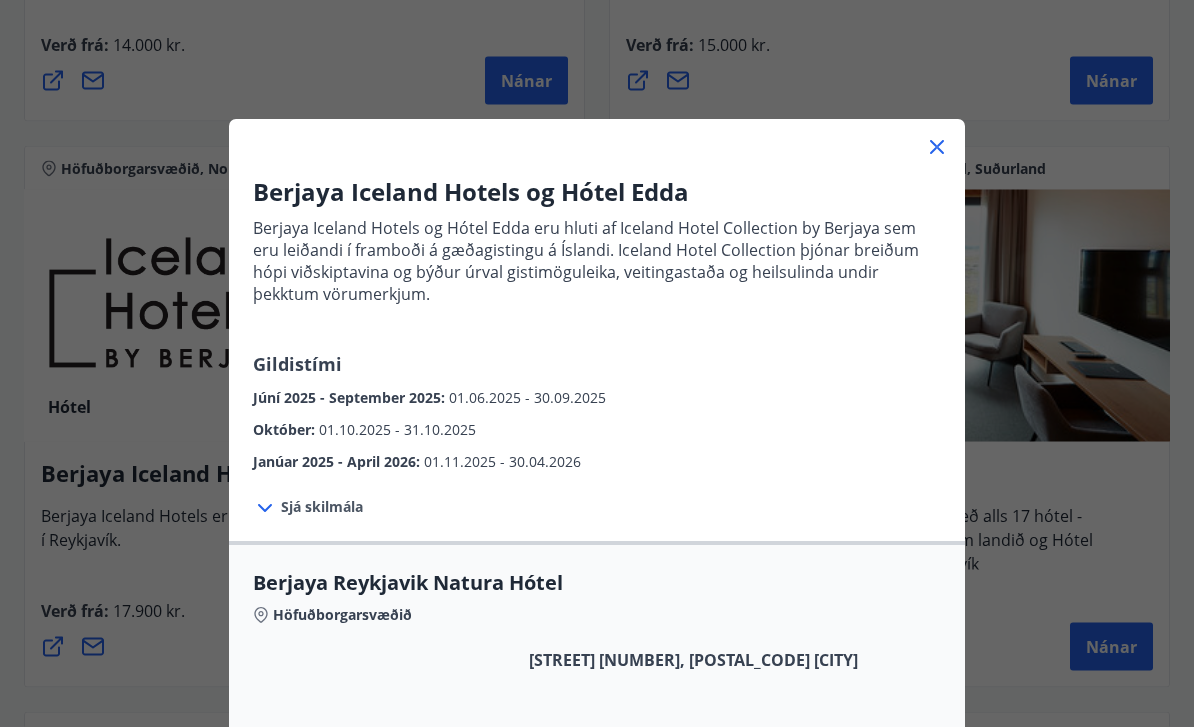 scroll, scrollTop: 3621, scrollLeft: 0, axis: vertical 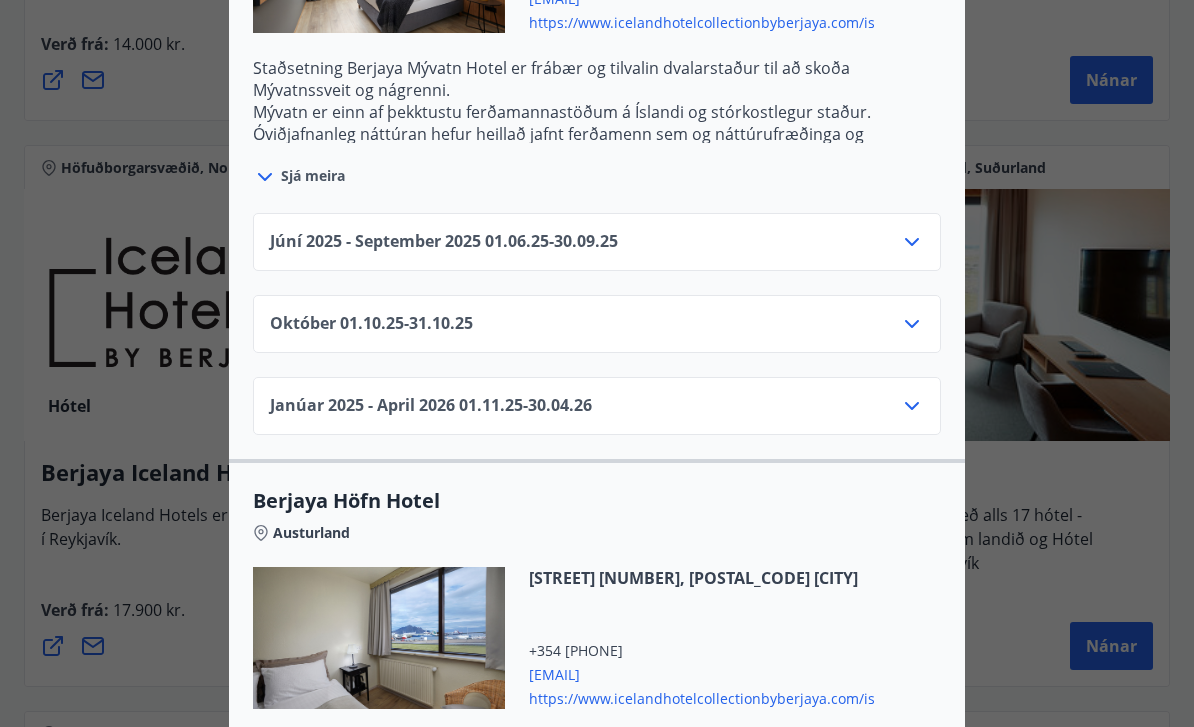 click on "Júní 2025 - September 2025   01.06.25  -  30.09.25" at bounding box center [597, 242] 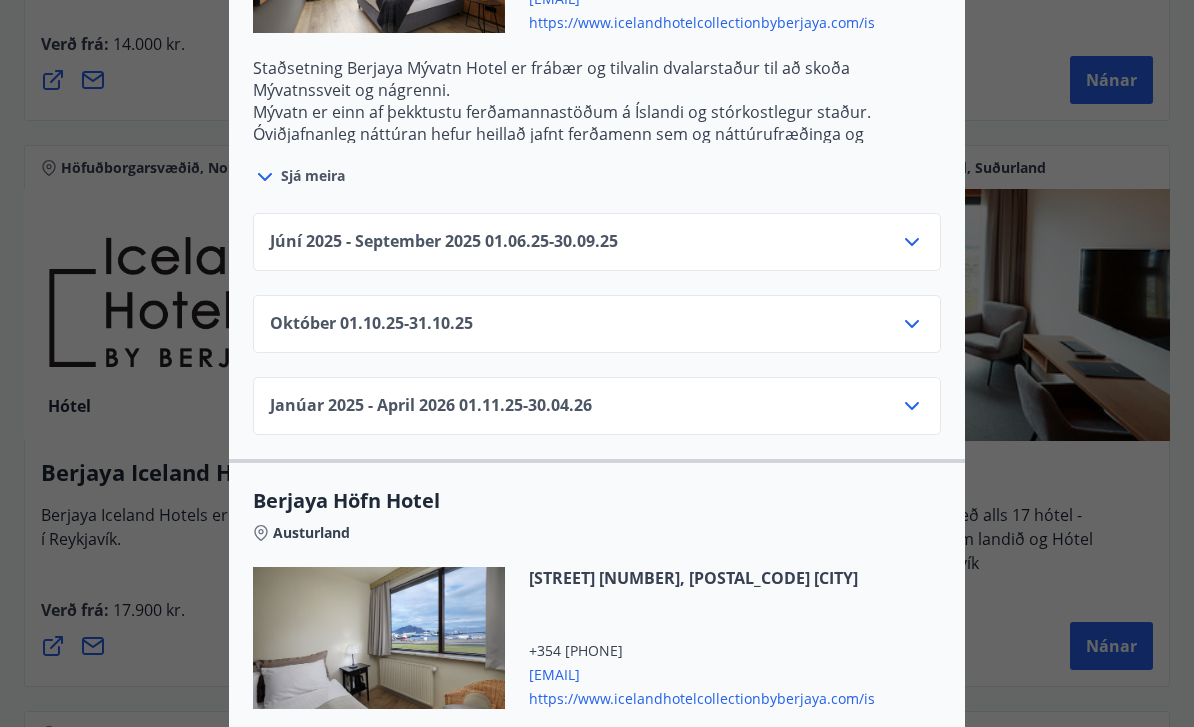click on "Júní 2025 - September 2025   01.06.25  -  30.09.25" at bounding box center [597, 250] 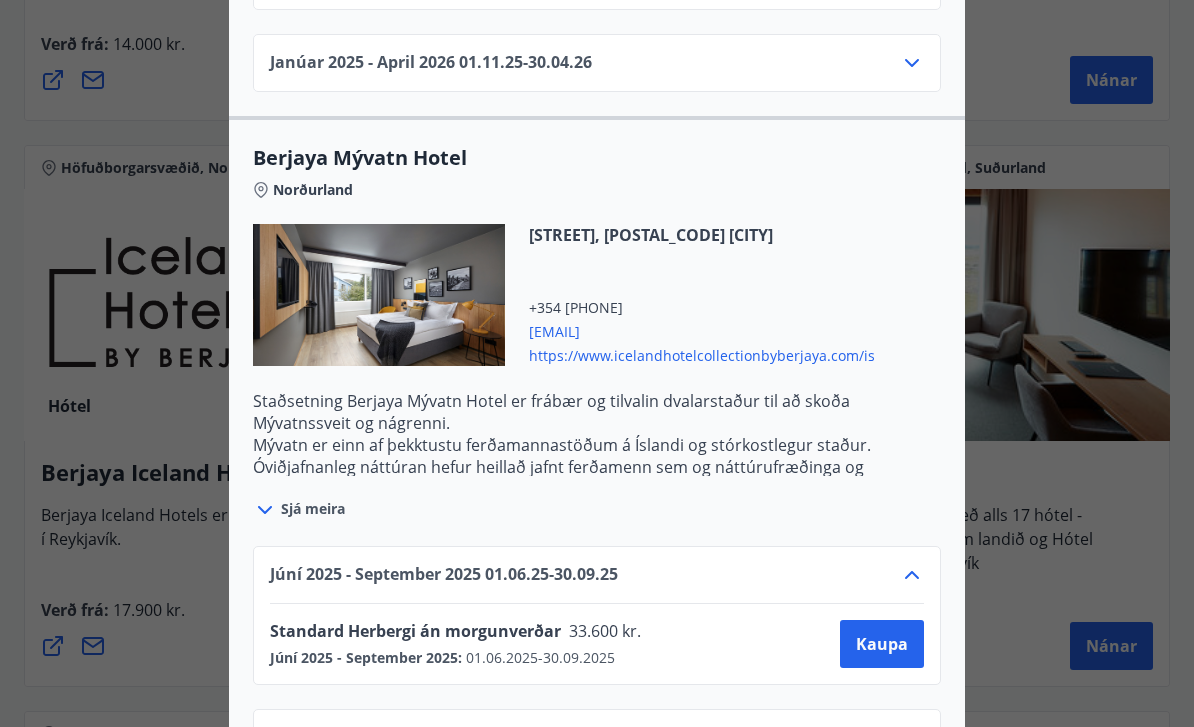 scroll, scrollTop: 2403, scrollLeft: 0, axis: vertical 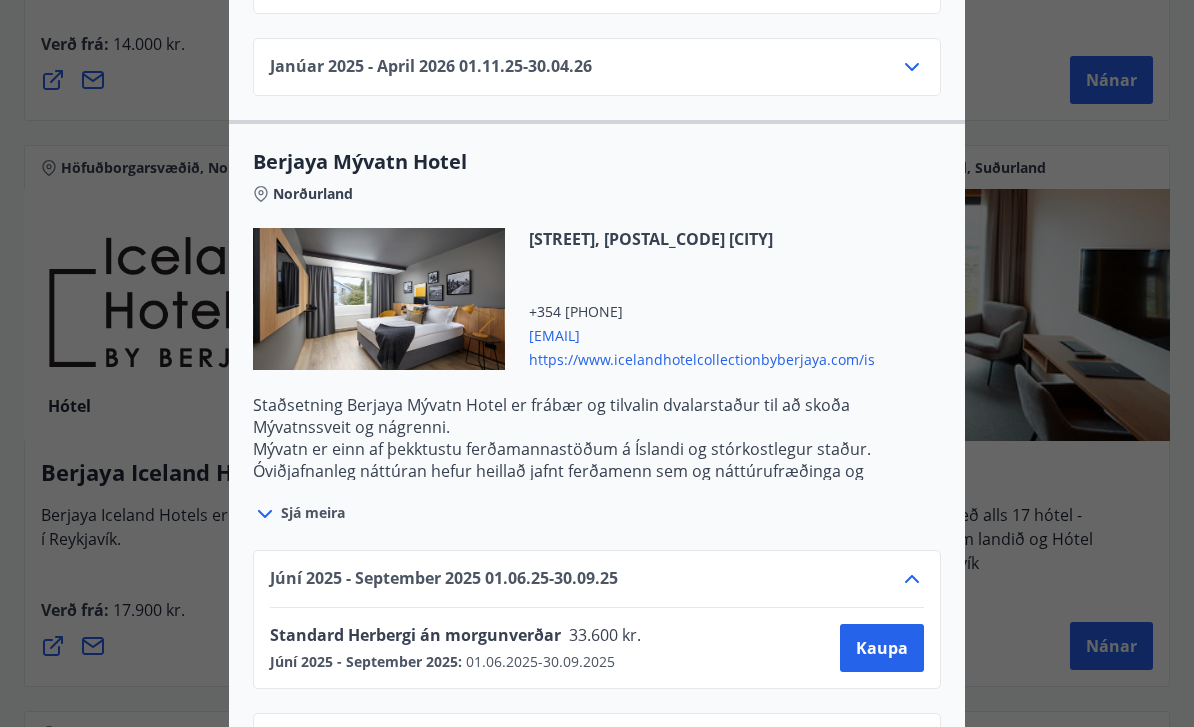 click at bounding box center (597, 363) 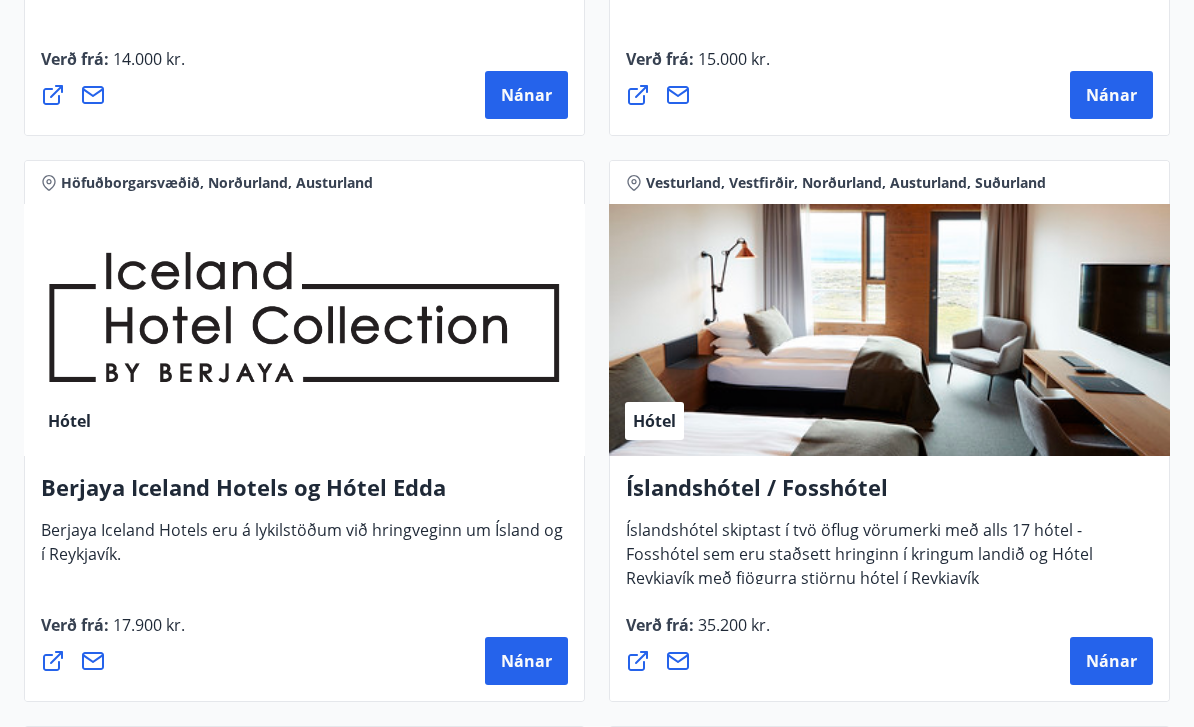 scroll, scrollTop: 3605, scrollLeft: 0, axis: vertical 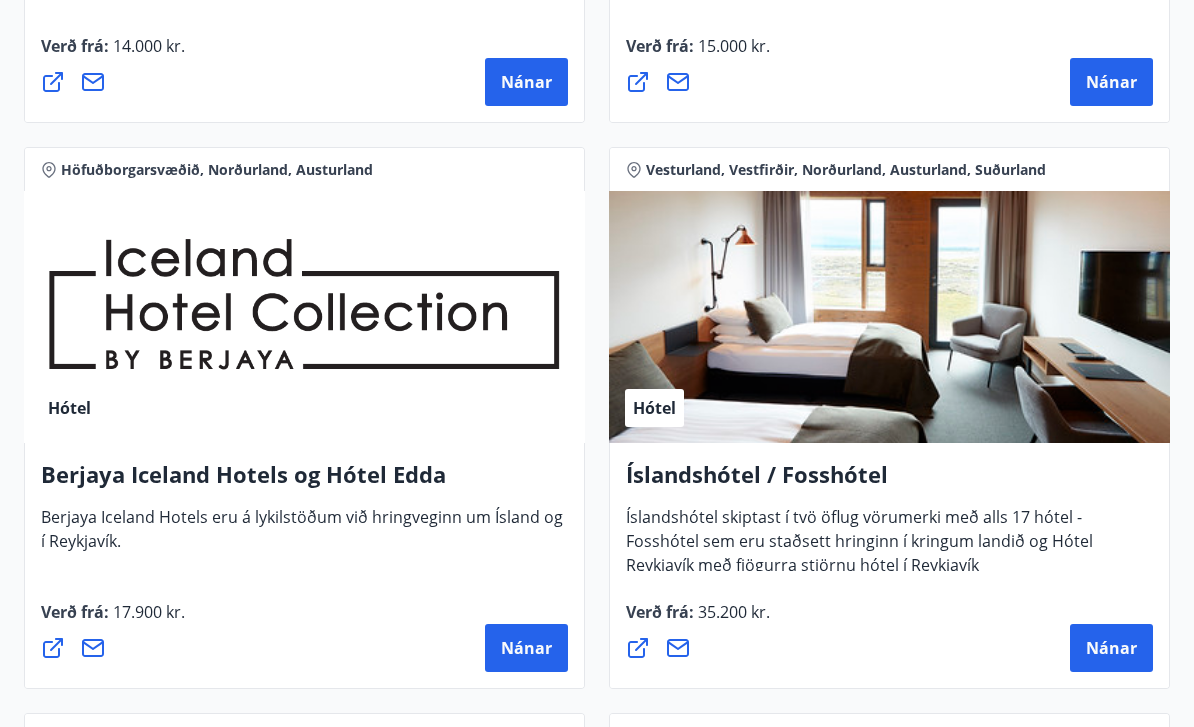 click on "Nánar" at bounding box center [526, 649] 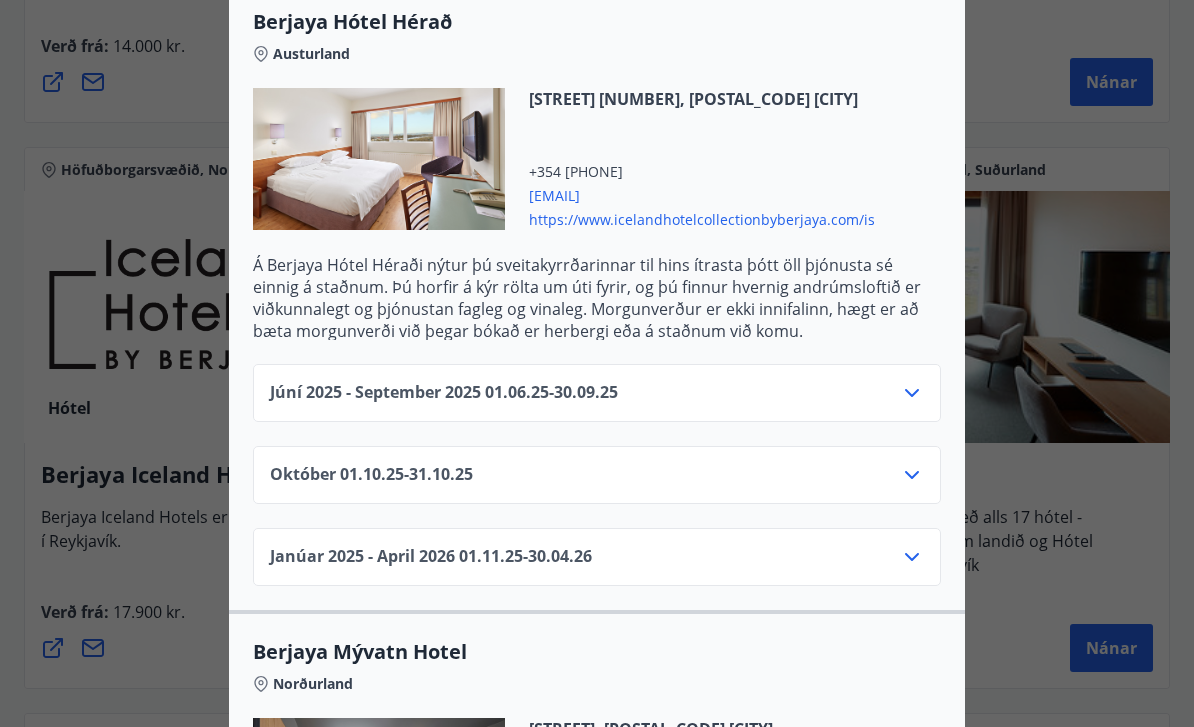 scroll, scrollTop: 1915, scrollLeft: 0, axis: vertical 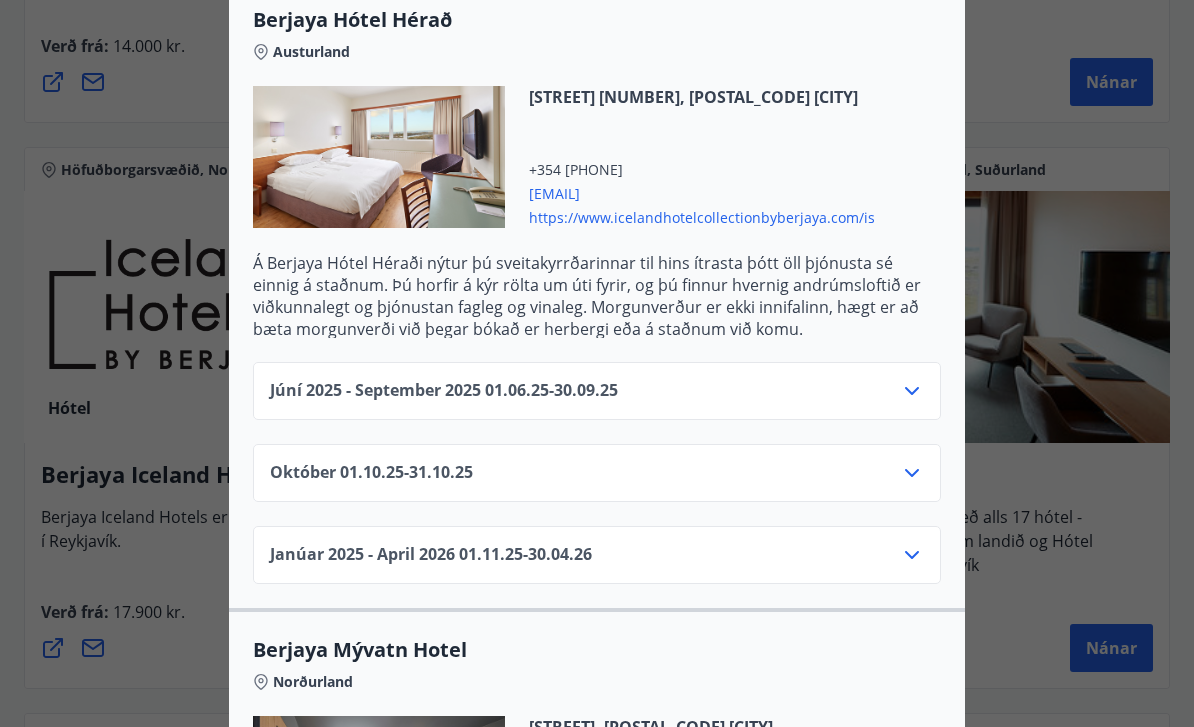 click 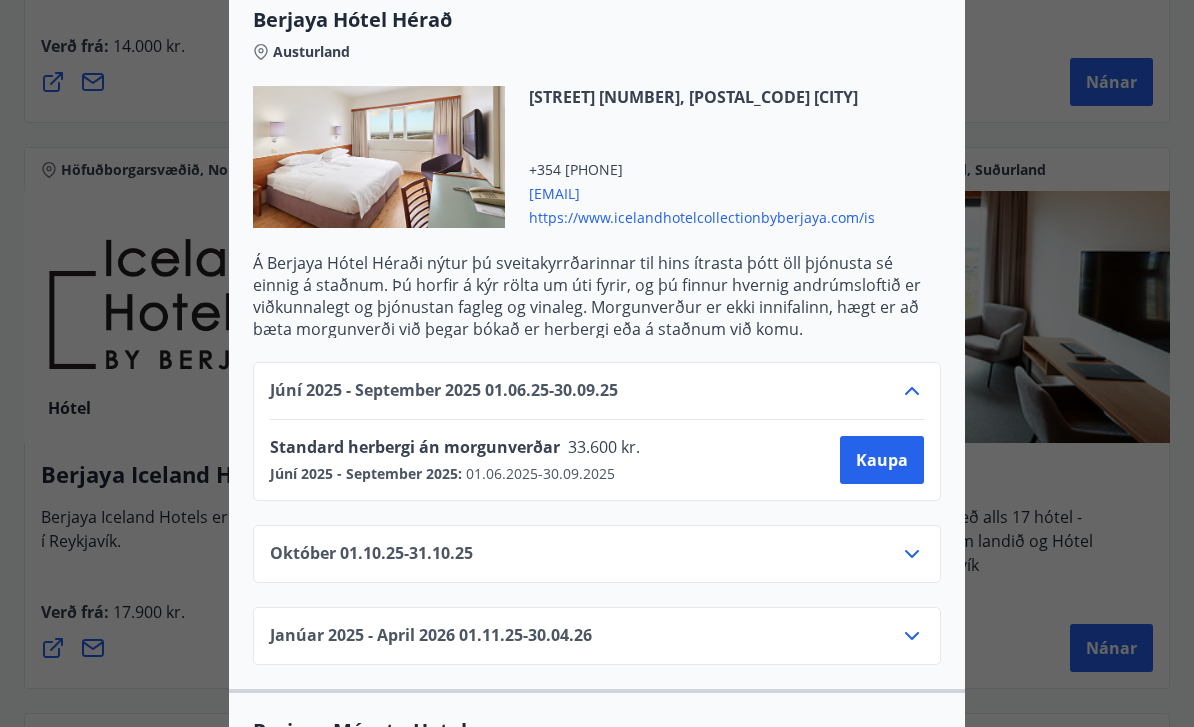 click at bounding box center [597, 363] 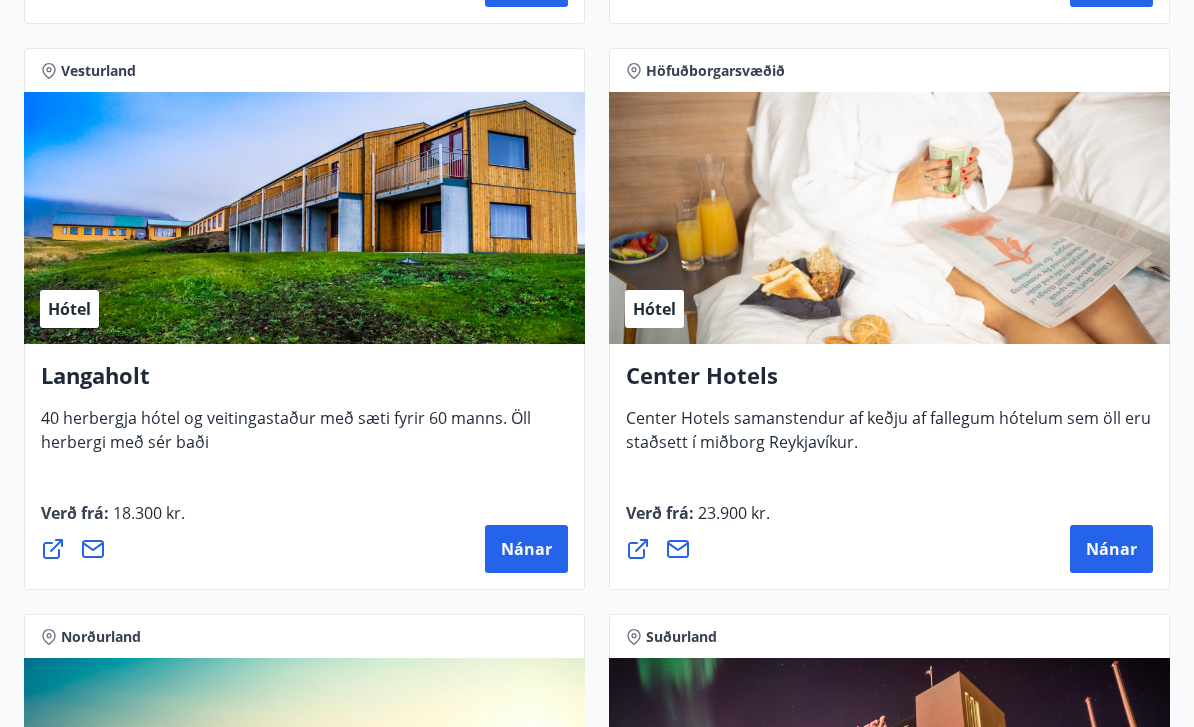 scroll, scrollTop: 6555, scrollLeft: 0, axis: vertical 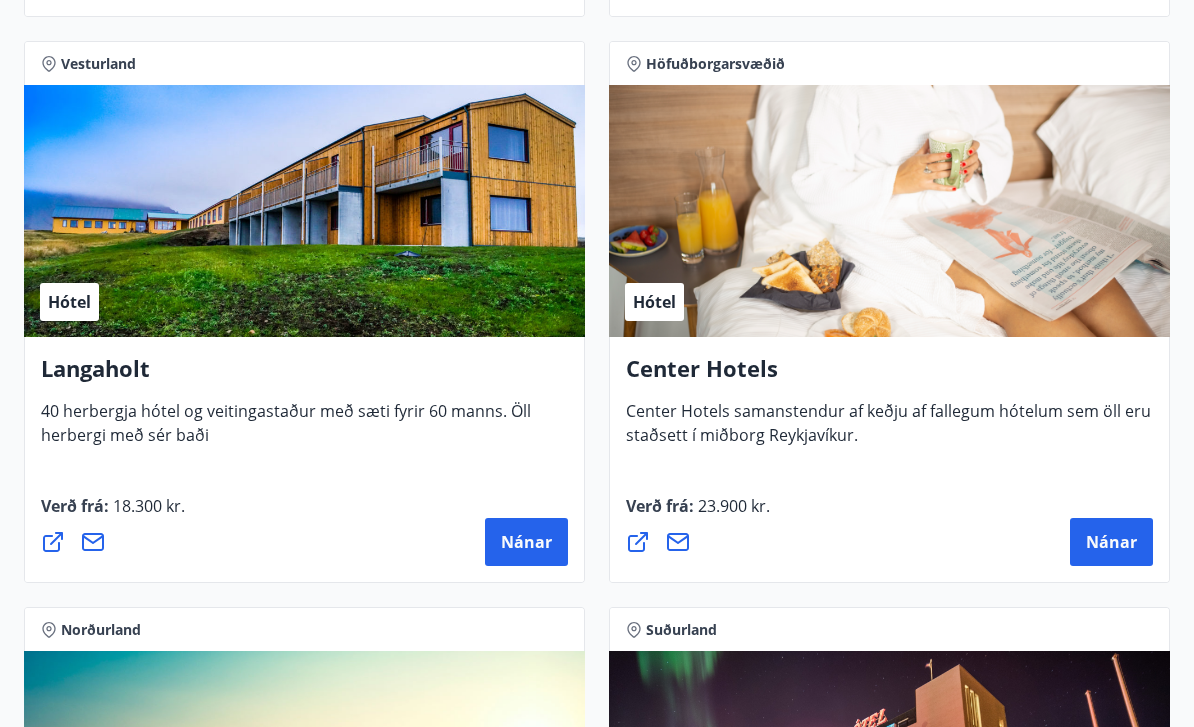 click on "Nánar" at bounding box center (526, 542) 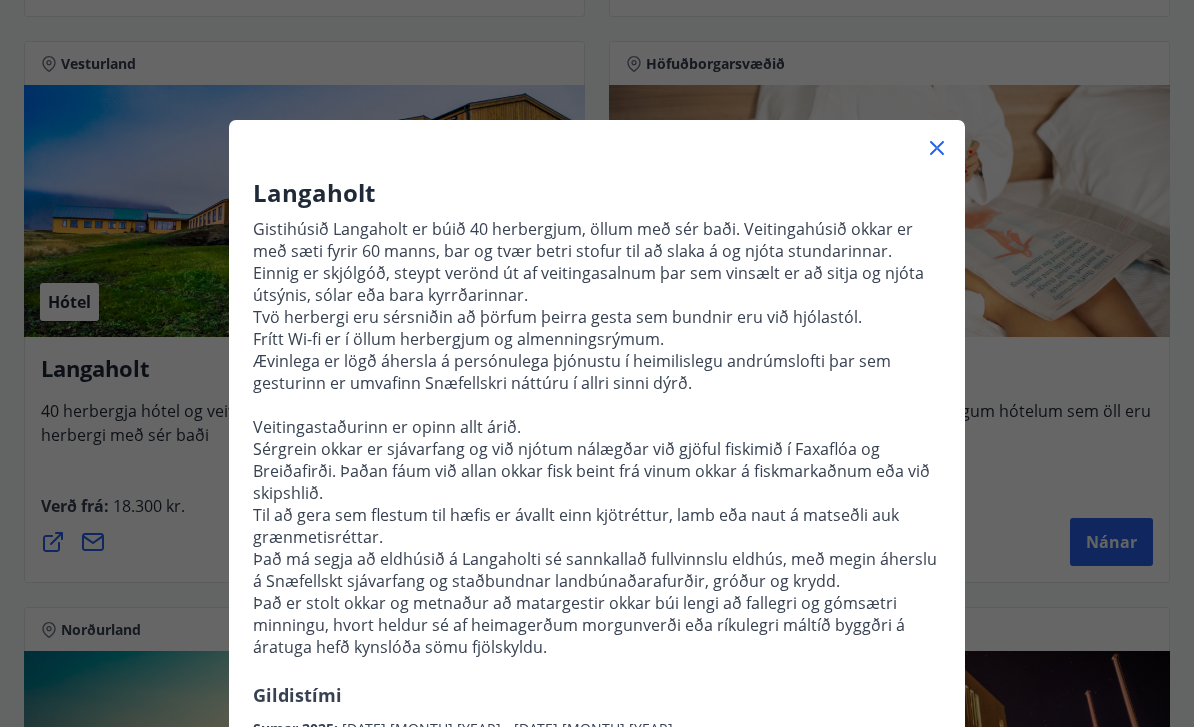 scroll, scrollTop: 0, scrollLeft: 0, axis: both 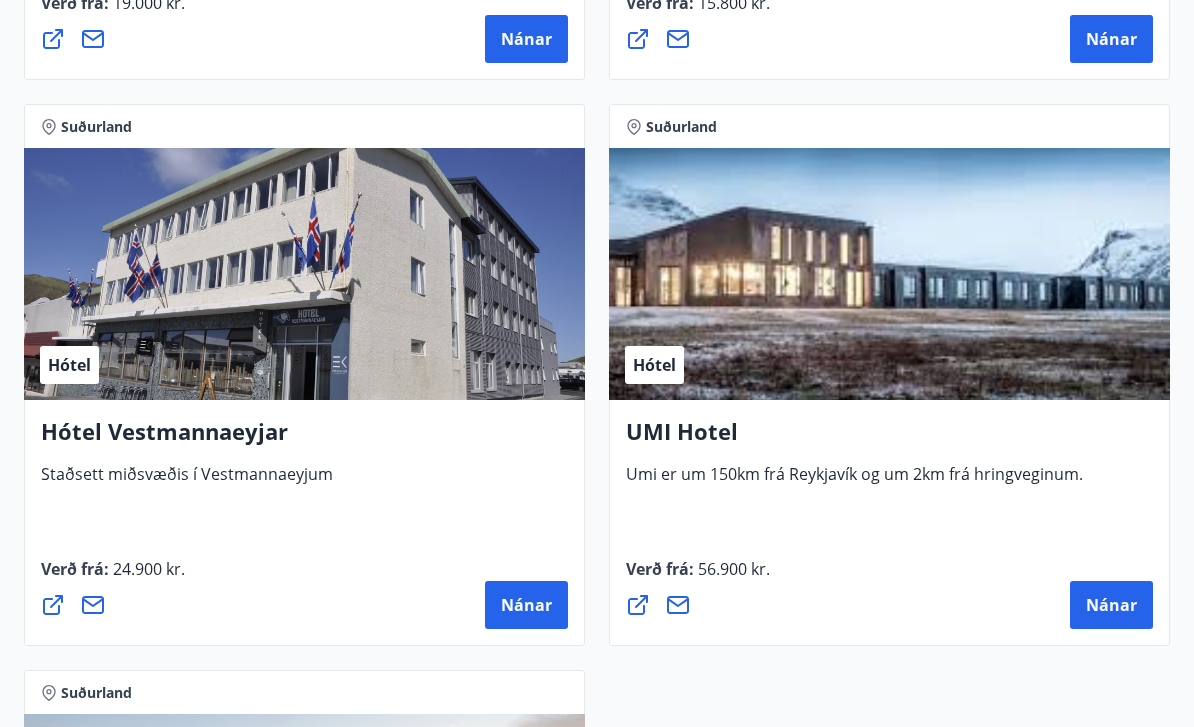 click on "Nánar" at bounding box center (526, 605) 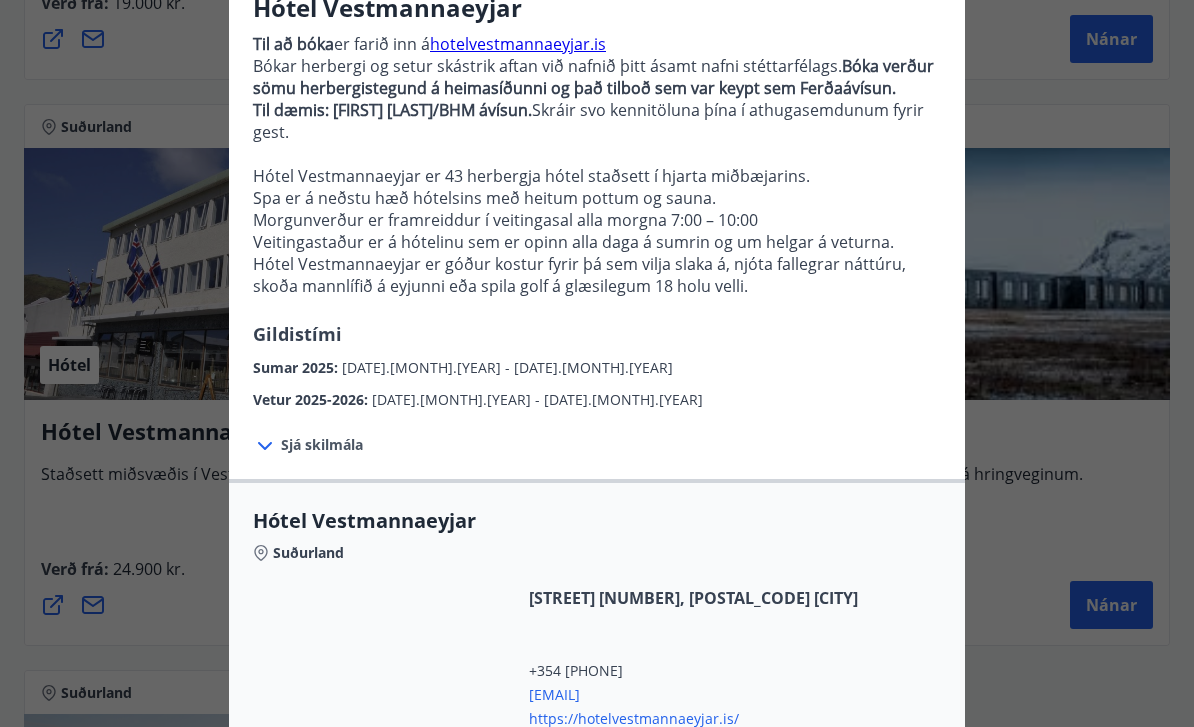 scroll, scrollTop: 179, scrollLeft: 0, axis: vertical 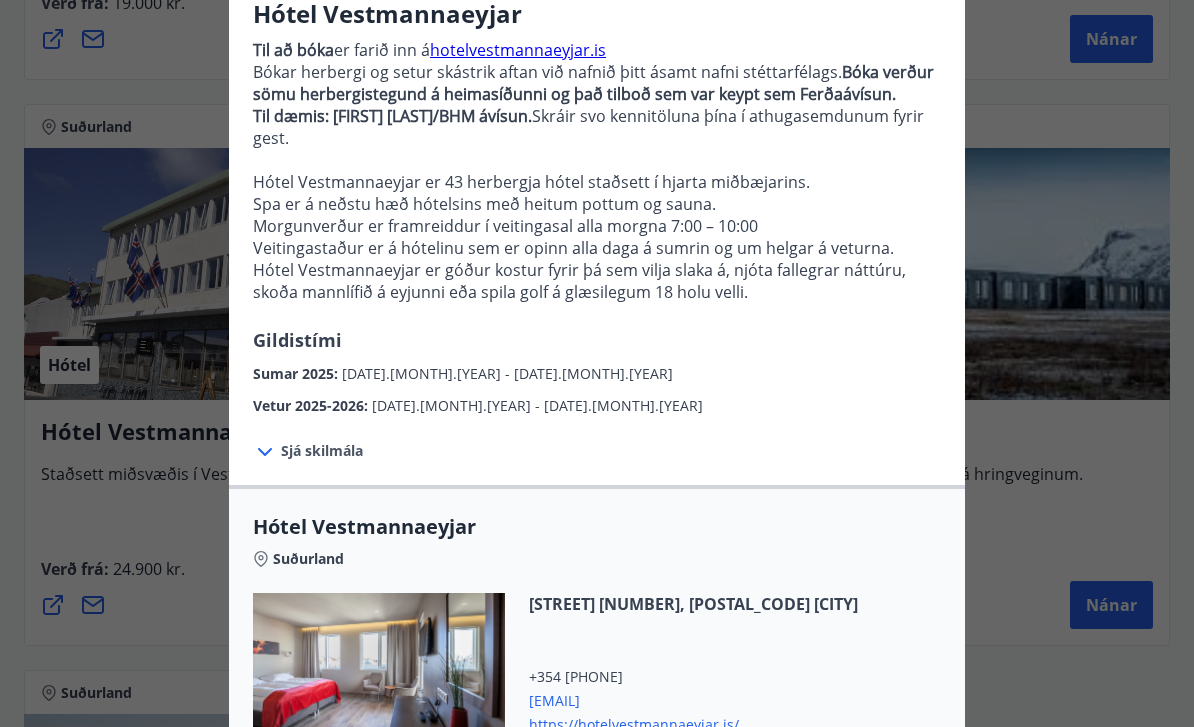 click on "01.05.2025 - 30.09.2025" at bounding box center [507, 373] 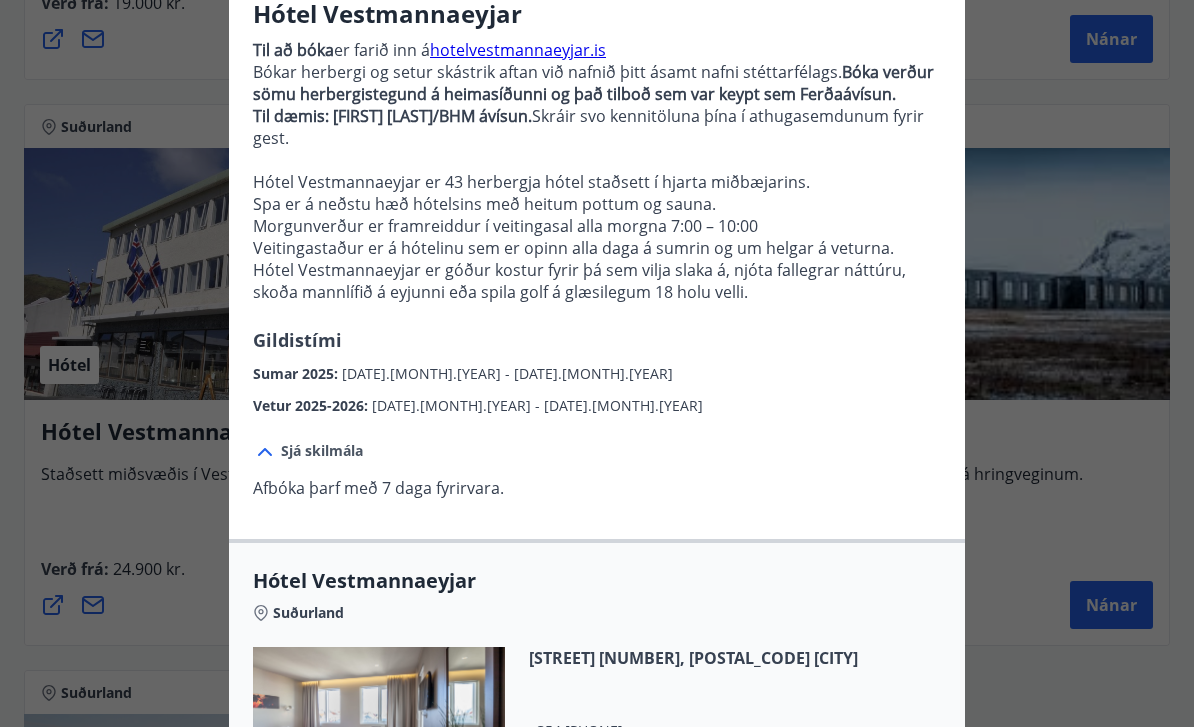 click on "01.05.2025 - 30.09.2025" at bounding box center (507, 373) 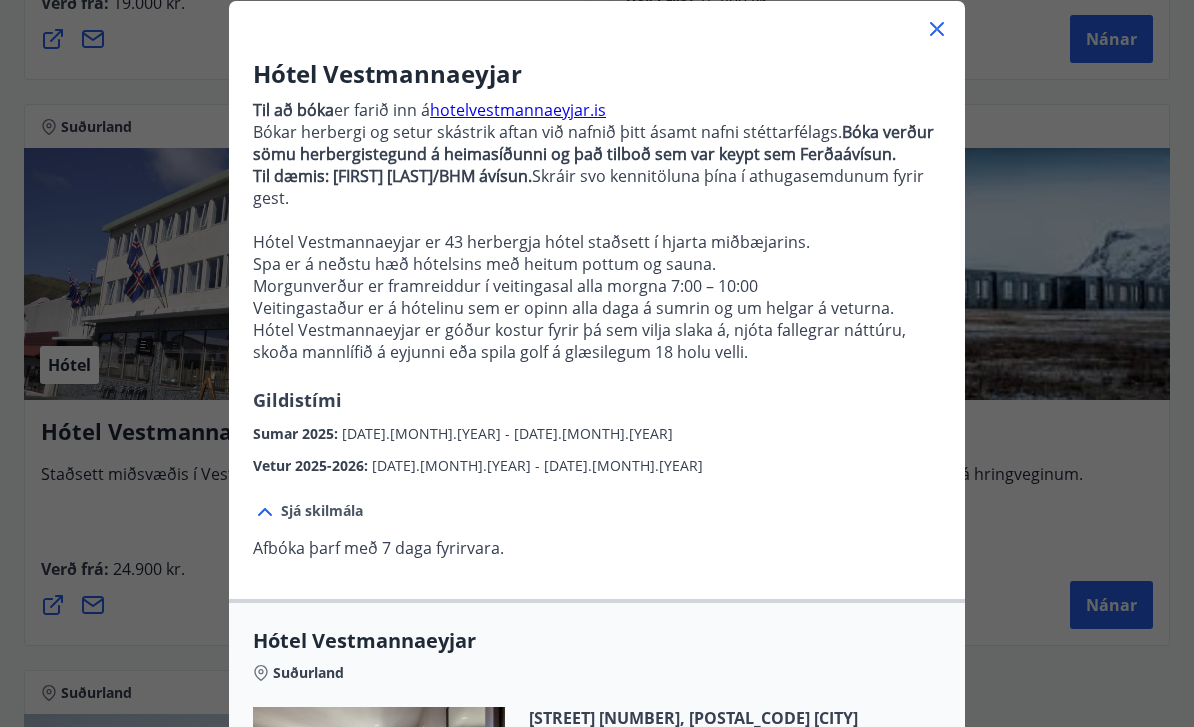 scroll, scrollTop: 121, scrollLeft: 0, axis: vertical 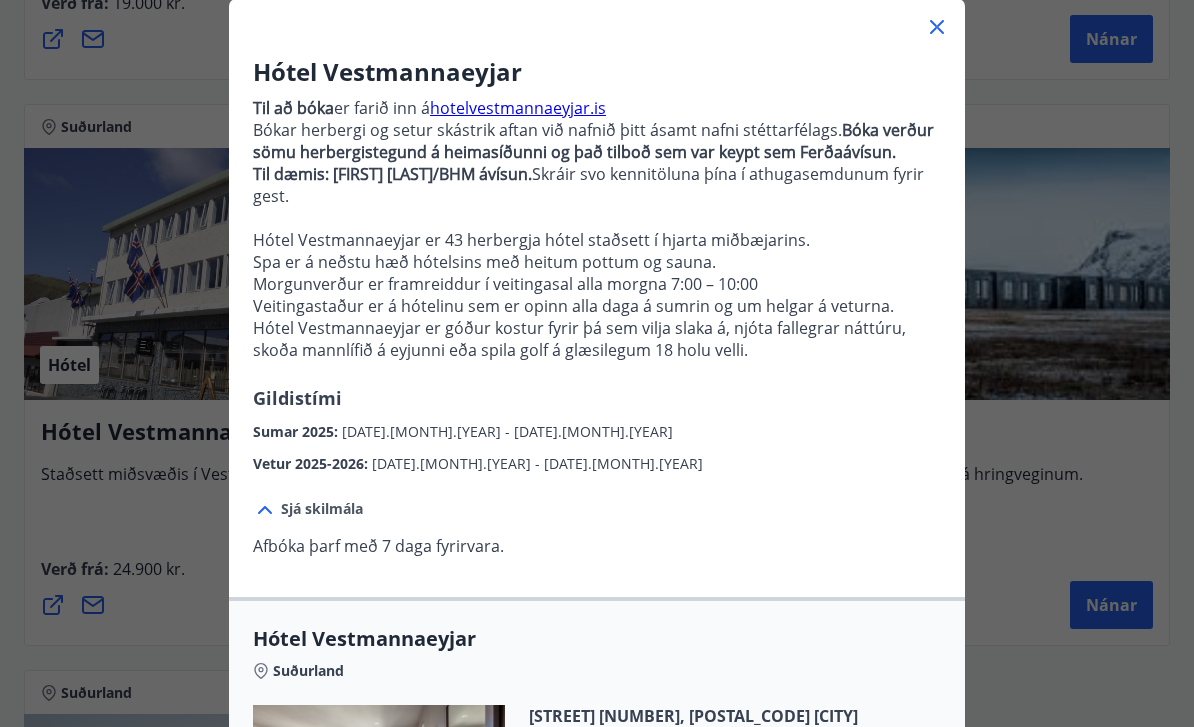 click on "Hótel Vestmannaeyjar Til að bóka  er farið inn á  hotelvestmannaeyjar.is
Bókar herbergi og setur skástrik aftan við nafnið þitt ásamt nafni stéttarfélags.  Bóka verður sömu herbergistegund á heimasíðunni og það tilboð sem var keypt sem Ferðaávísun.
Til dæmis: Jón Jónsson/BHM ávísun.  Skráir svo kennitöluna þína í athugasemdunum fyrir gest.
Hótel Vestmannaeyjar er 43 herbergja hótel staðsett í hjarta miðbæjarins.
Spa er á neðstu hæð hótelsins með heitum pottum og sauna.
Morgunverður er framreiddur í veitingasal alla morgna 7:00 – 10:00
Veitingastaður er á hótelinu sem er opinn alla daga á sumrin og um helgar á veturna.
Hótel Vestmannaeyjar er góður kostur fyrir þá sem vilja slaka á, njóta fallegrar náttúru, skoða mannlífið á eyjunni eða spila golf á glæsilegum 18 holu velli.
Gildistími Sumar 2025 : 01.05.2025 - 30.09.2025 Vetur 2025-2026 : 01.10.2025 - 30.04.2026 Sjá skilmála
Hótel Vestmannaeyjar" at bounding box center [597, 242] 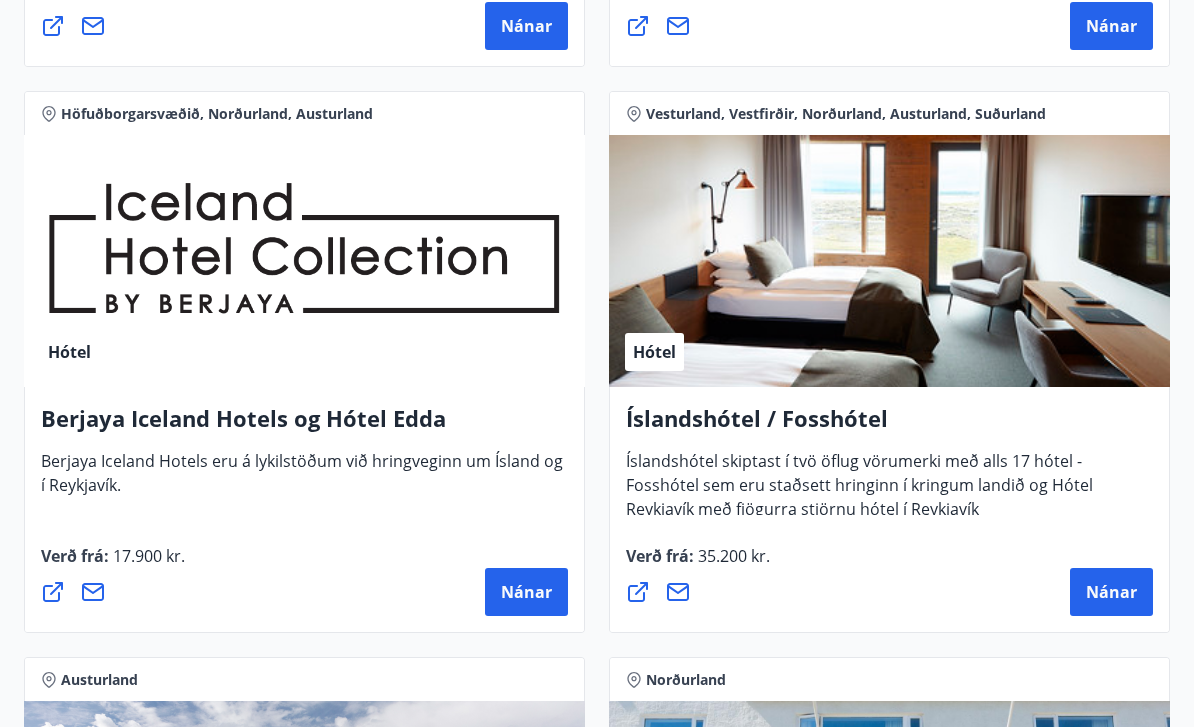 scroll, scrollTop: 3674, scrollLeft: 0, axis: vertical 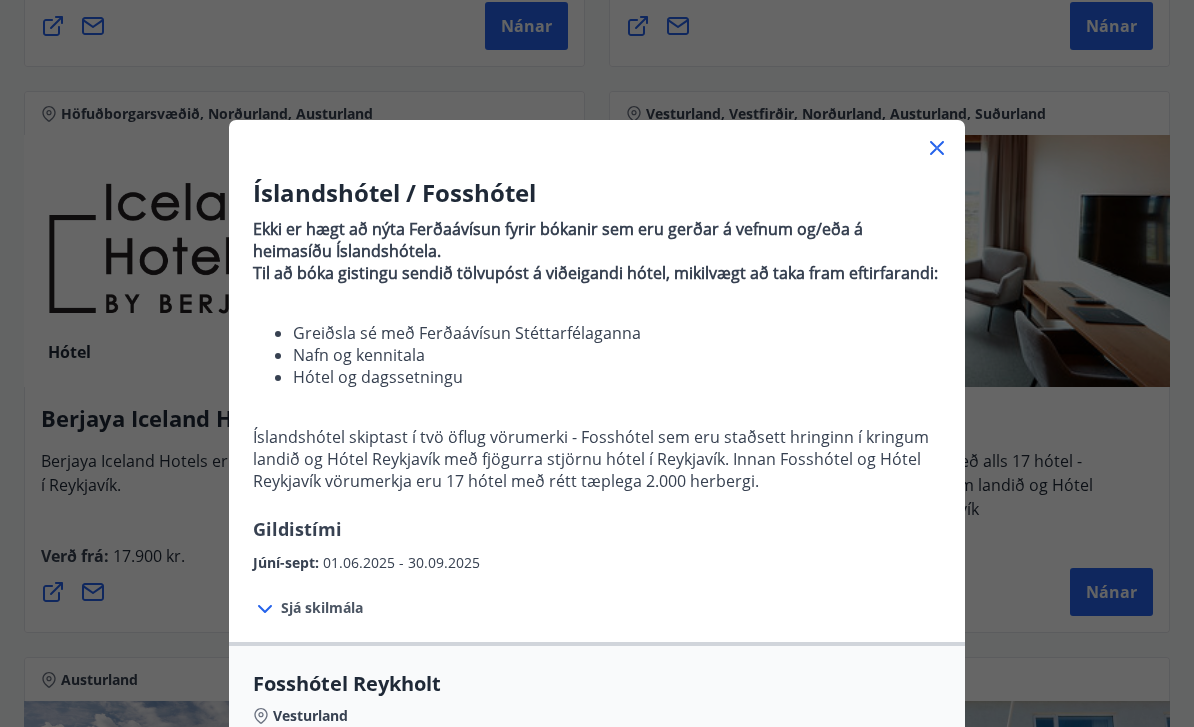 click 